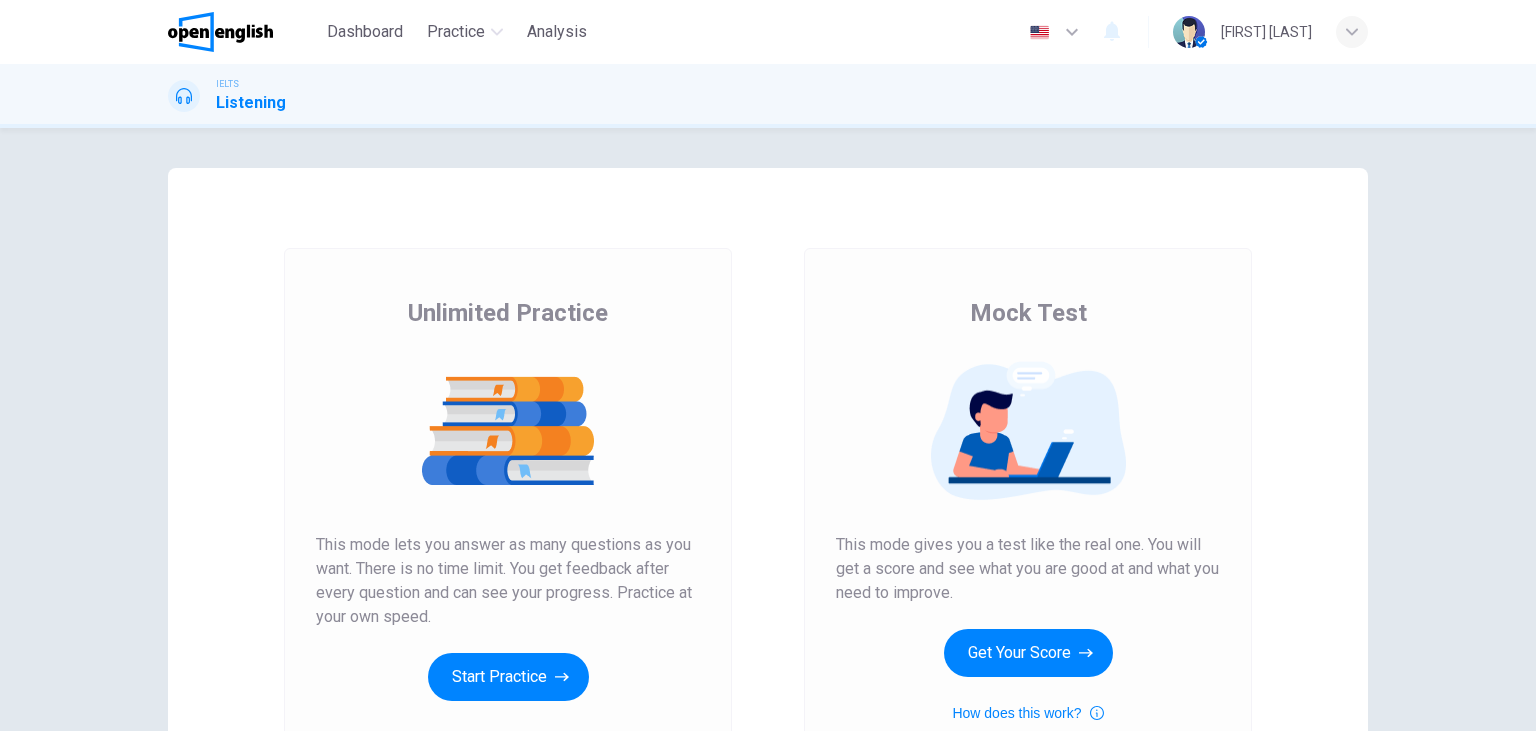 scroll, scrollTop: 0, scrollLeft: 0, axis: both 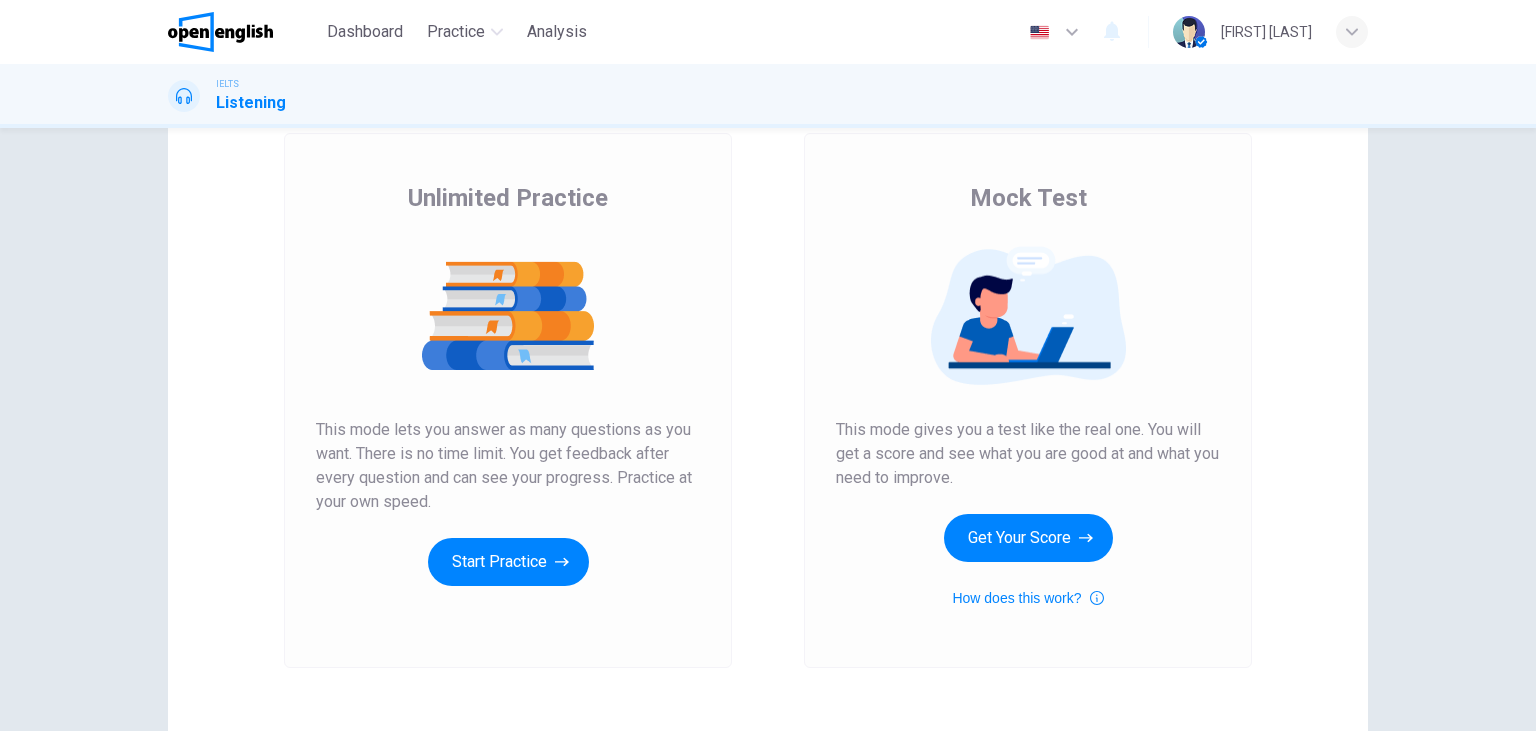 click on "Unlimited Practice This mode lets you answer as many questions as you want. There is no time limit. You get feedback after every question and can see your progress. Practice at your own speed. Start Practice" at bounding box center [508, 400] 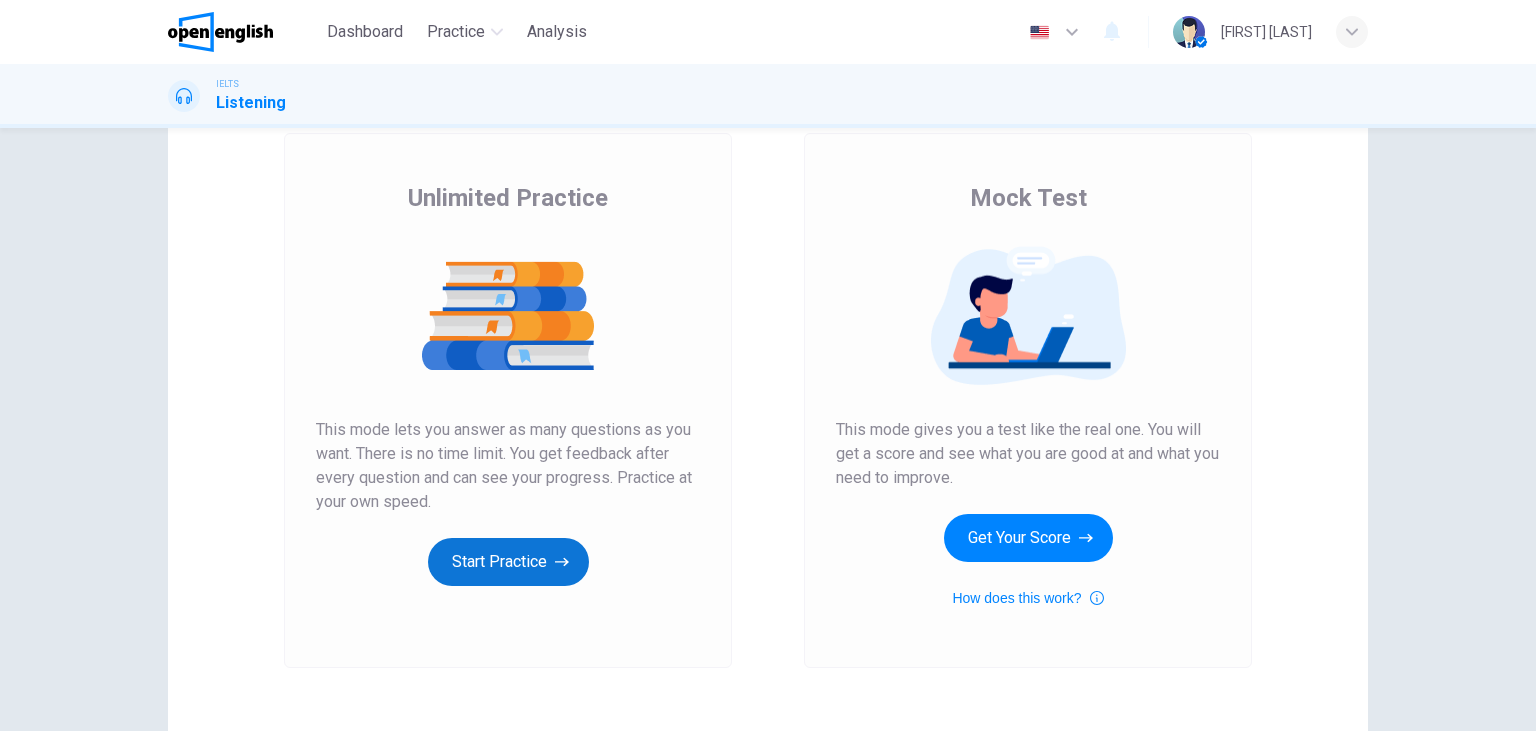 click on "Start Practice" at bounding box center [508, 562] 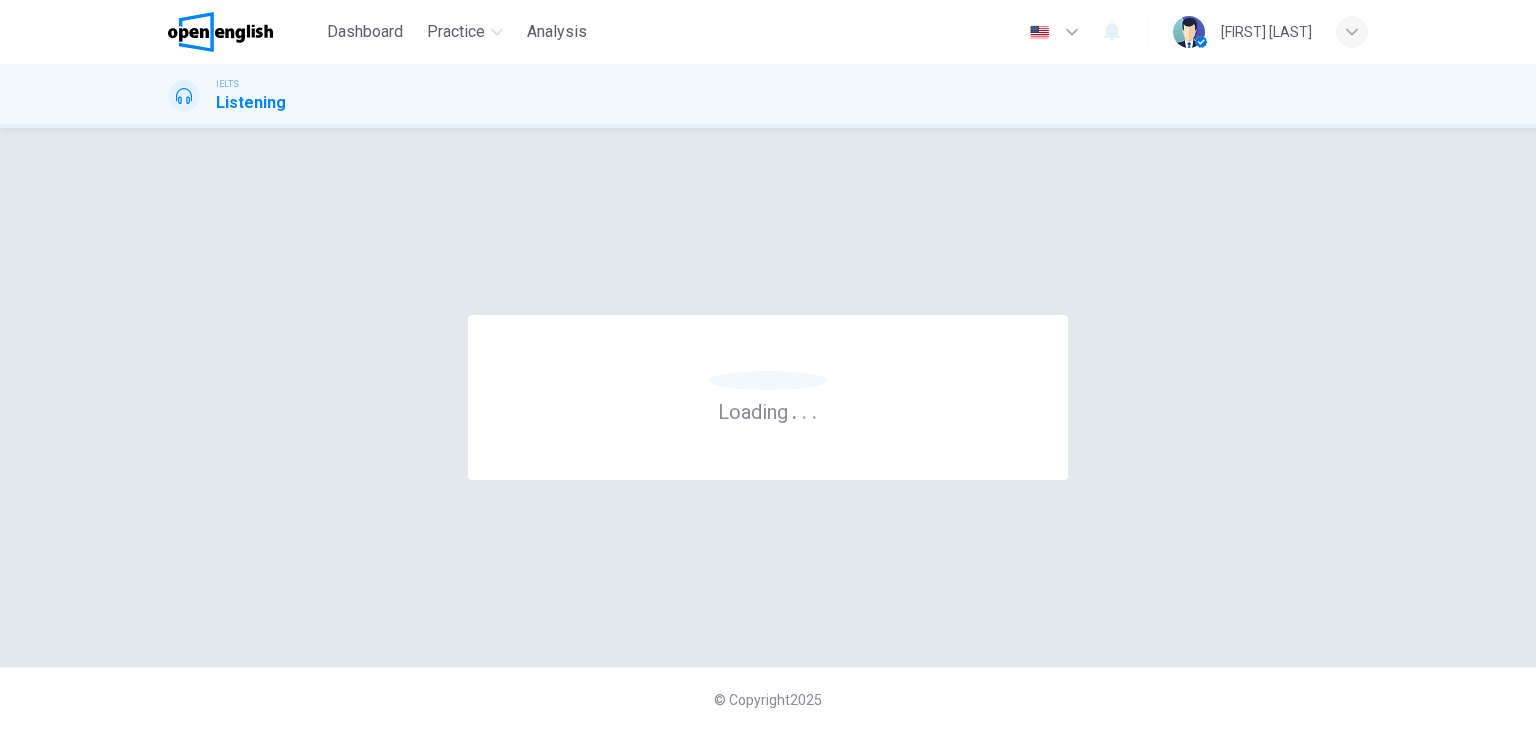 scroll, scrollTop: 0, scrollLeft: 0, axis: both 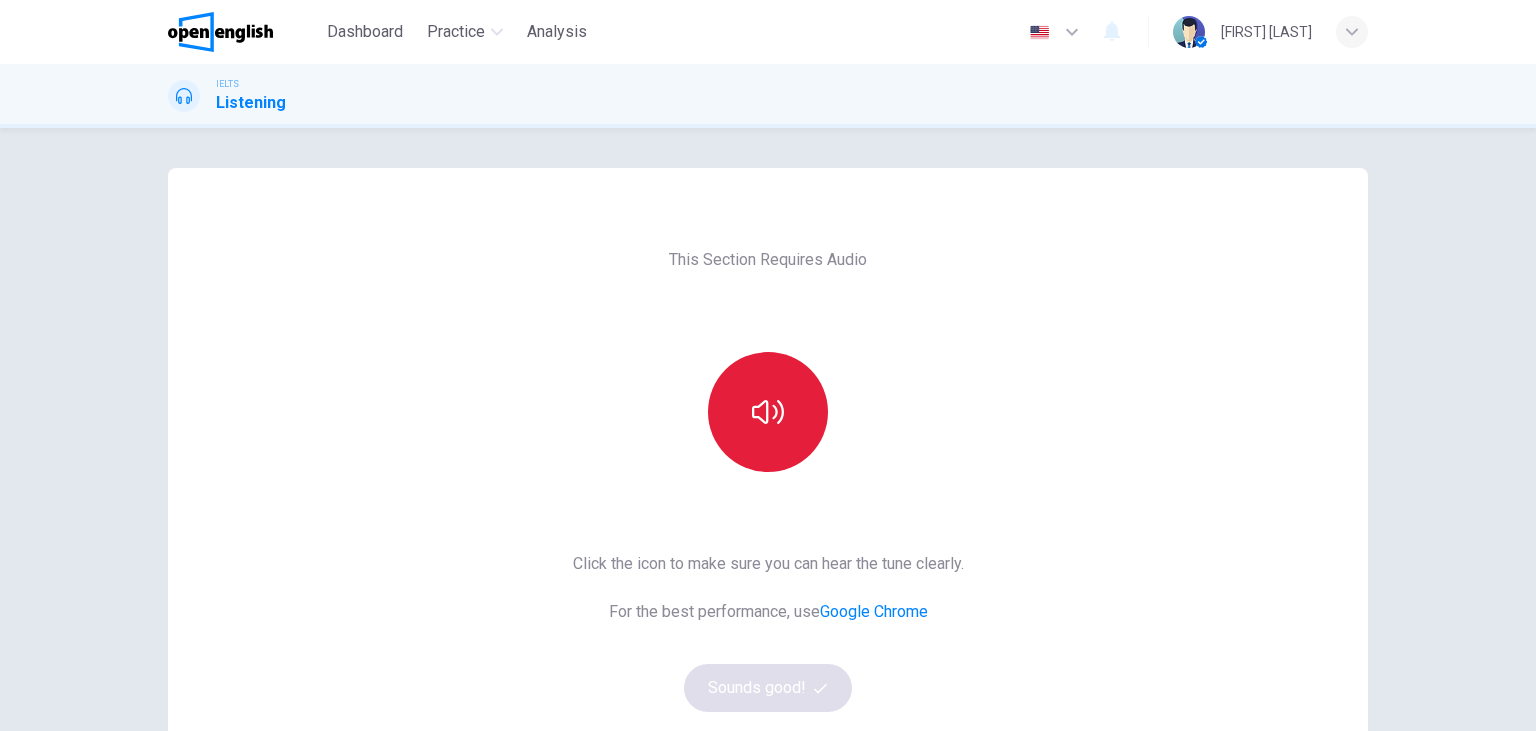 click 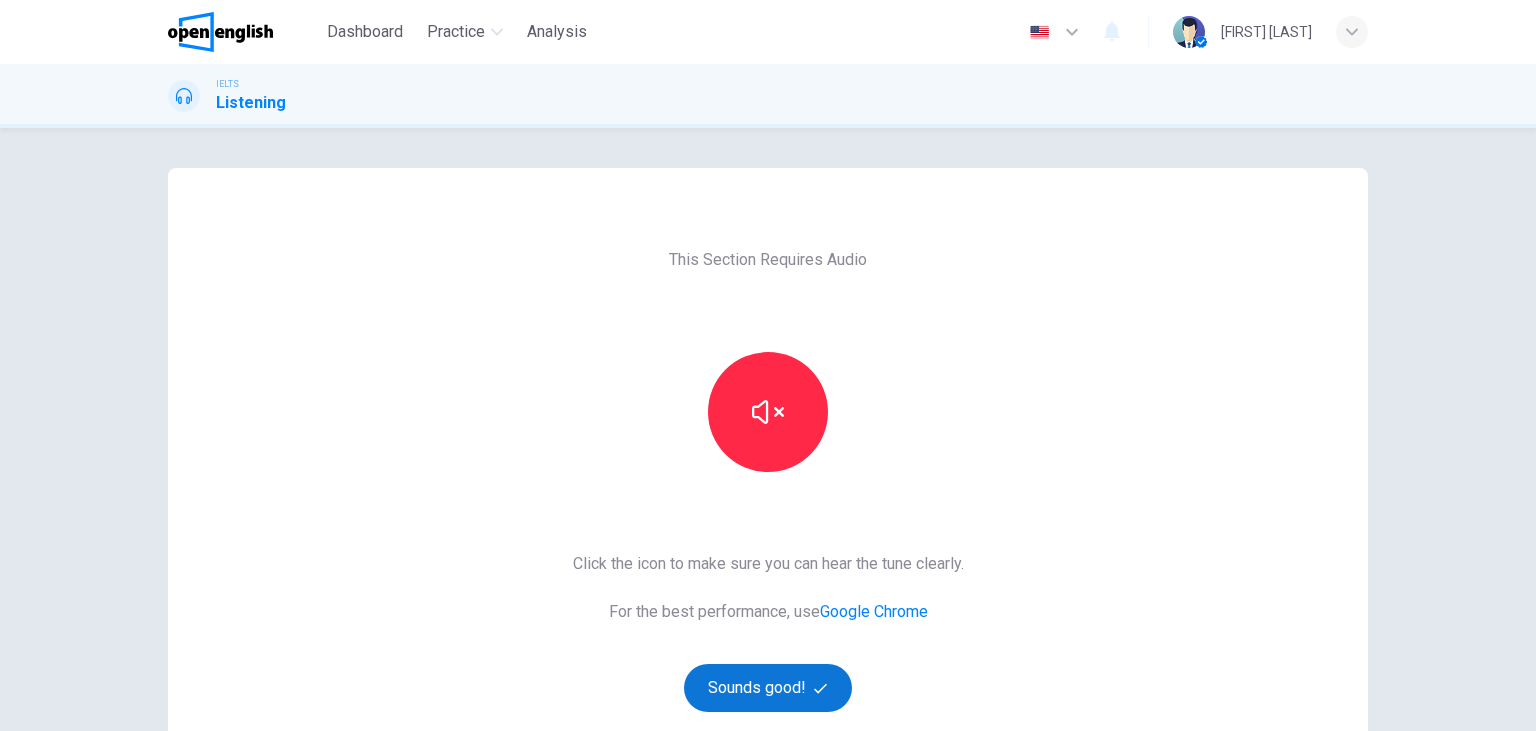 click on "Sounds good!" at bounding box center [768, 688] 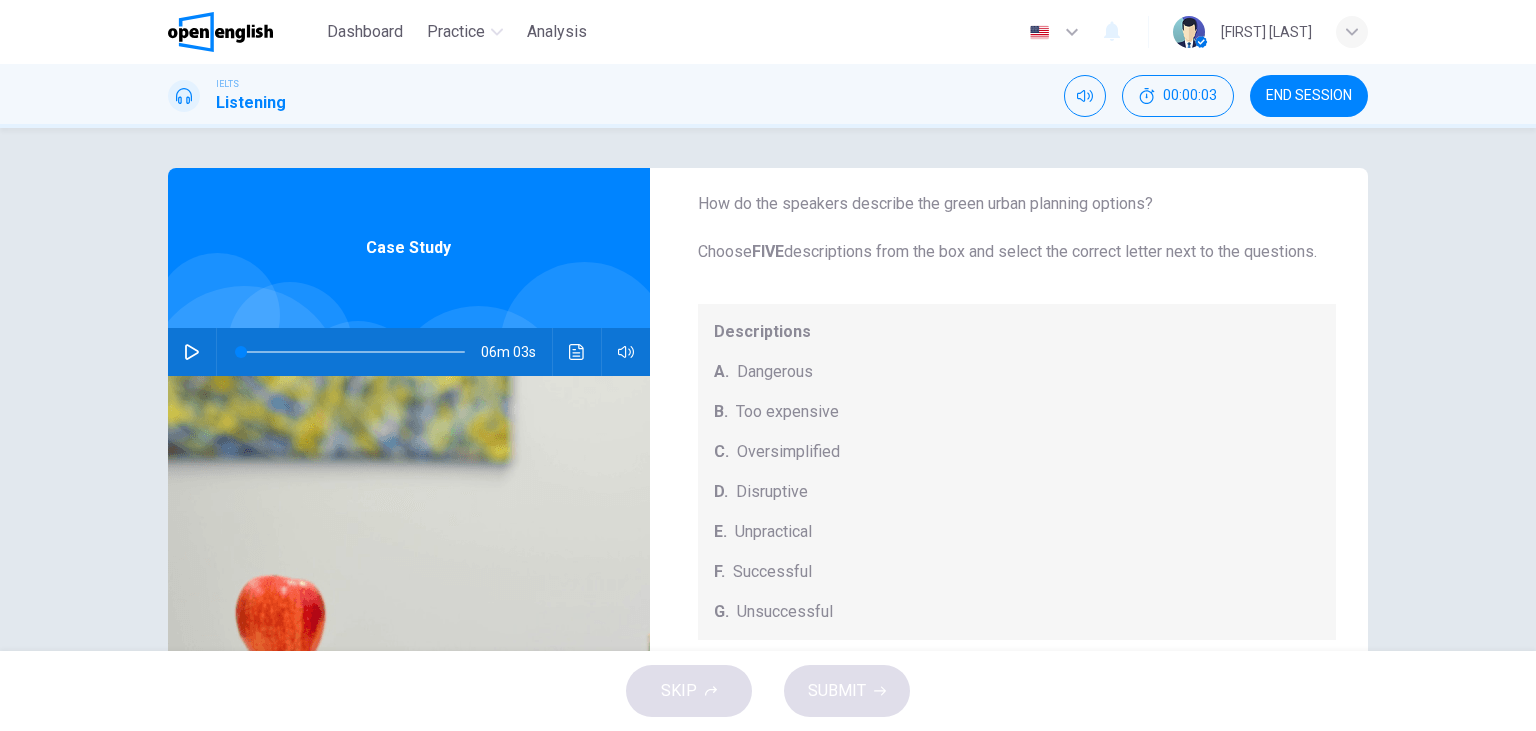scroll, scrollTop: 115, scrollLeft: 0, axis: vertical 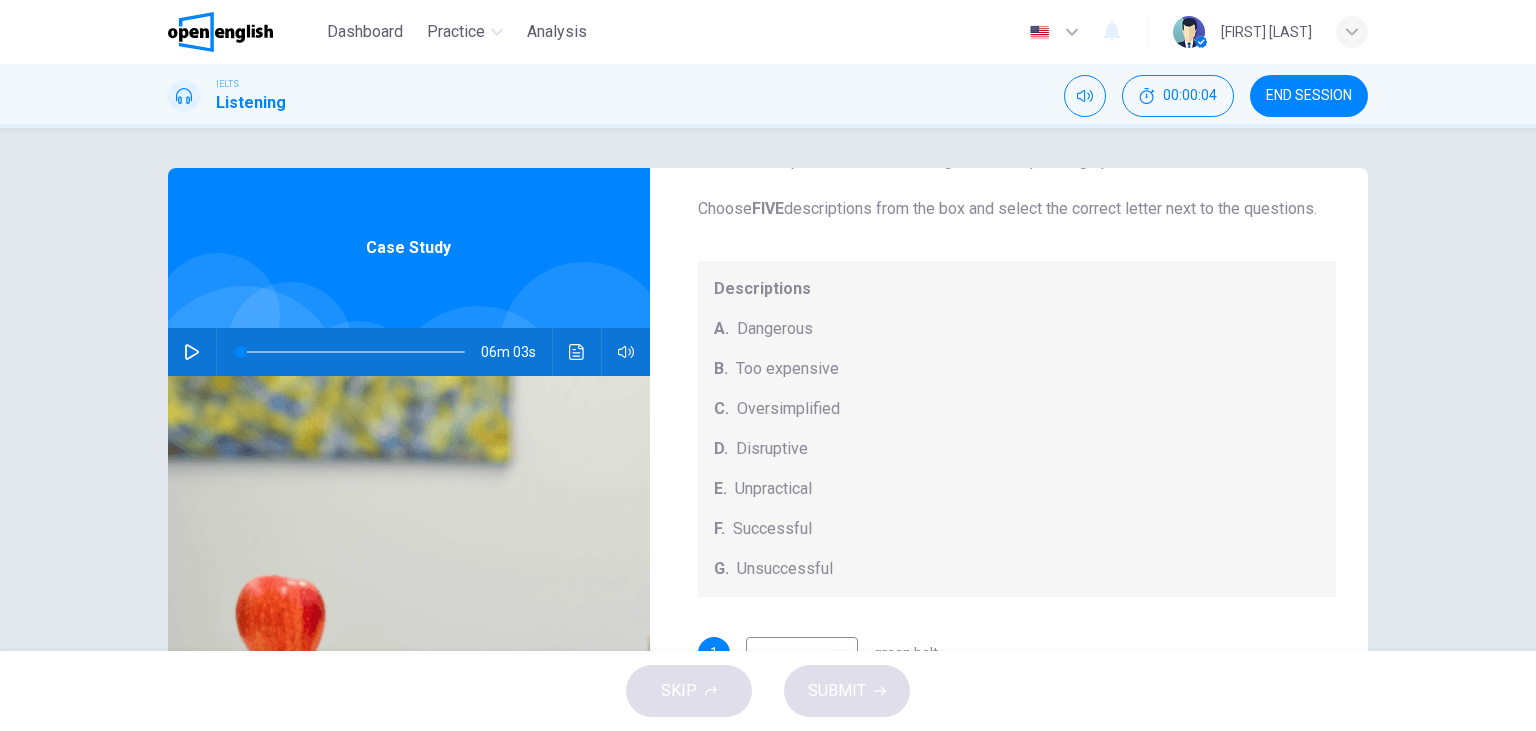 click 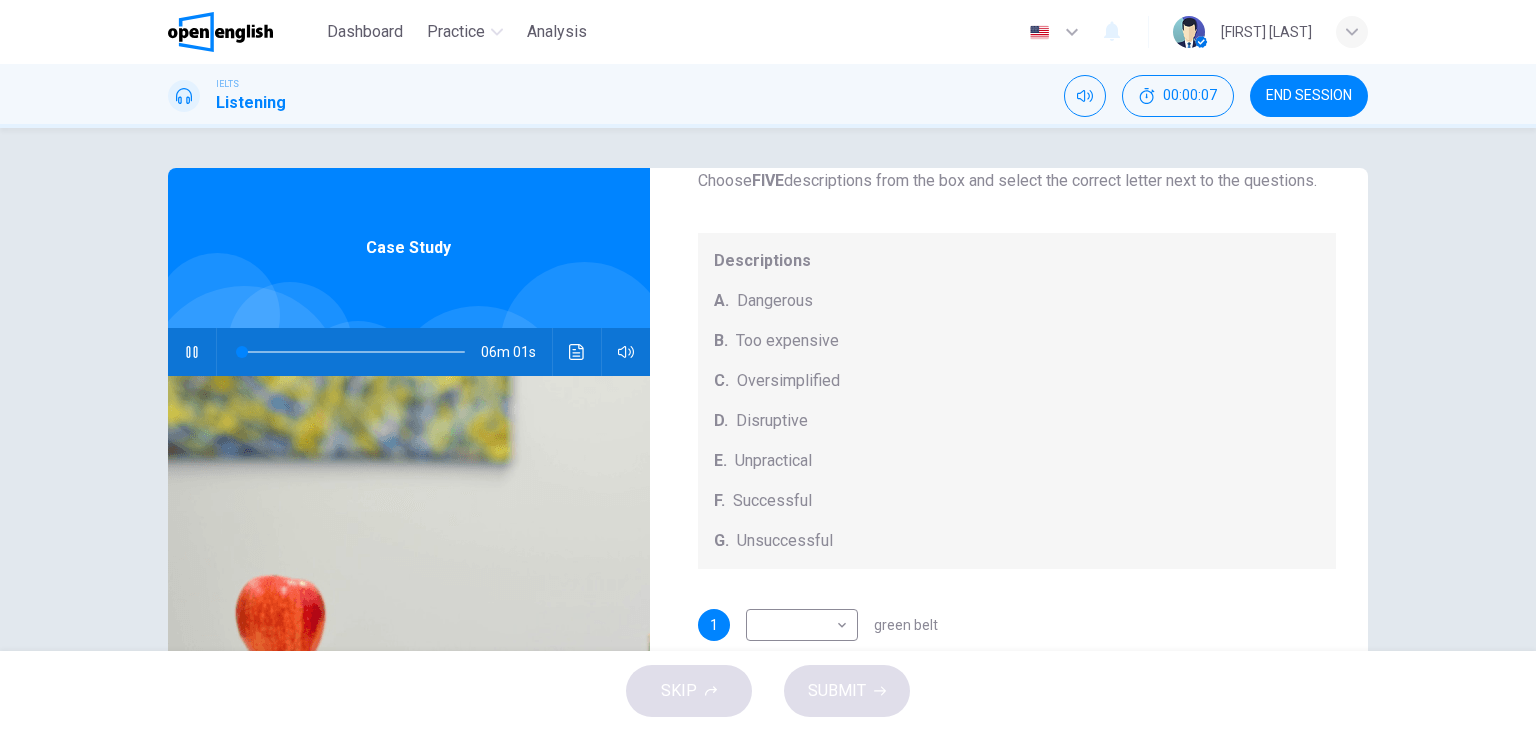 scroll, scrollTop: 184, scrollLeft: 0, axis: vertical 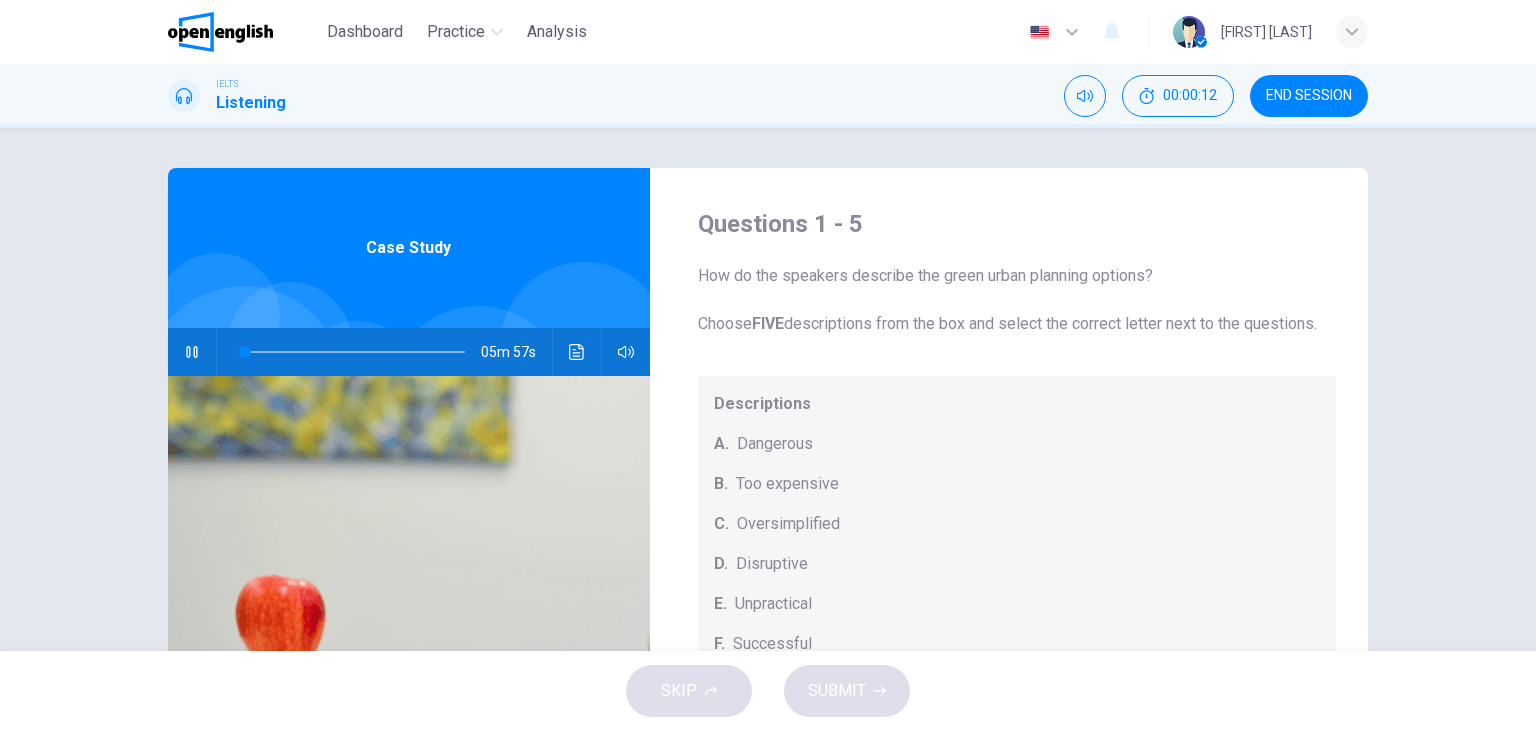 click 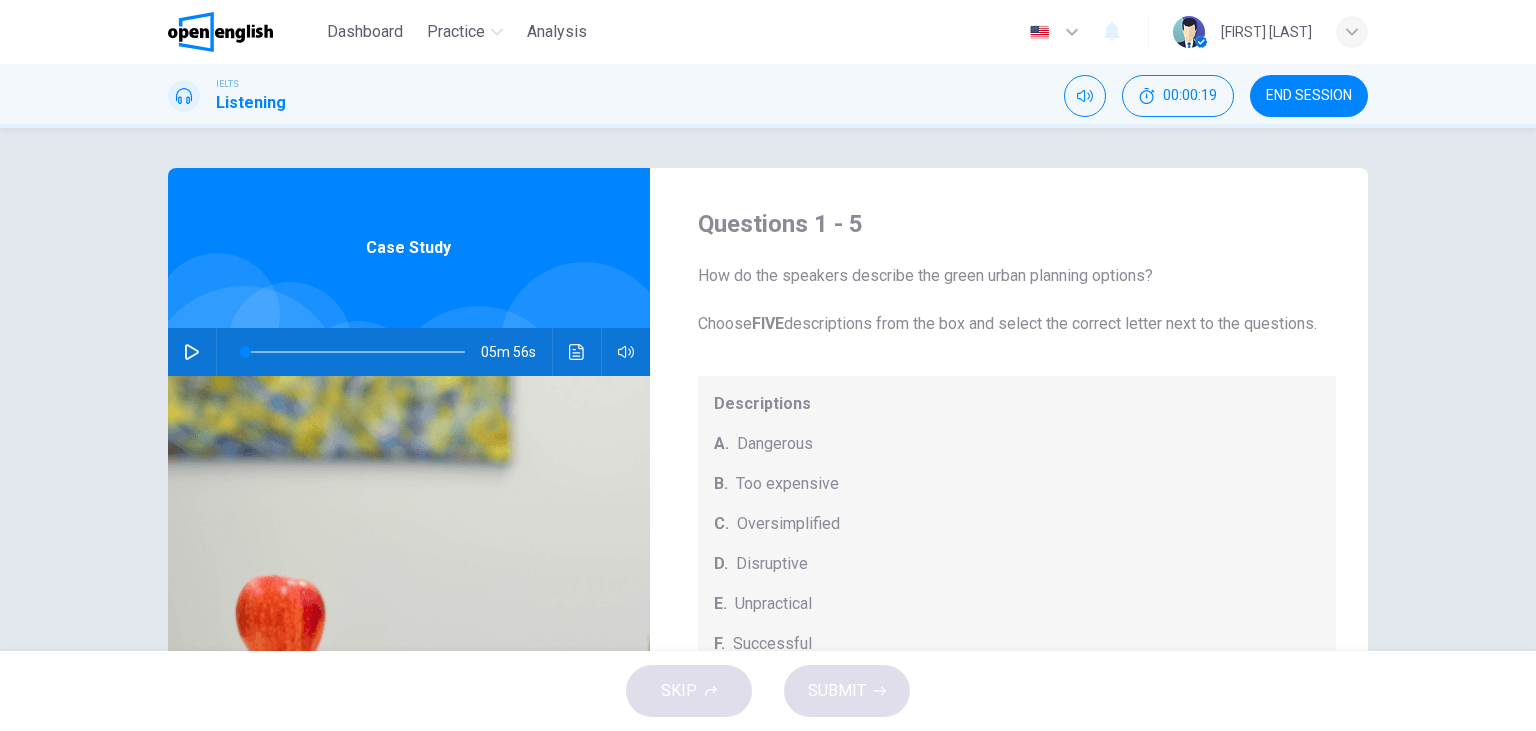 click 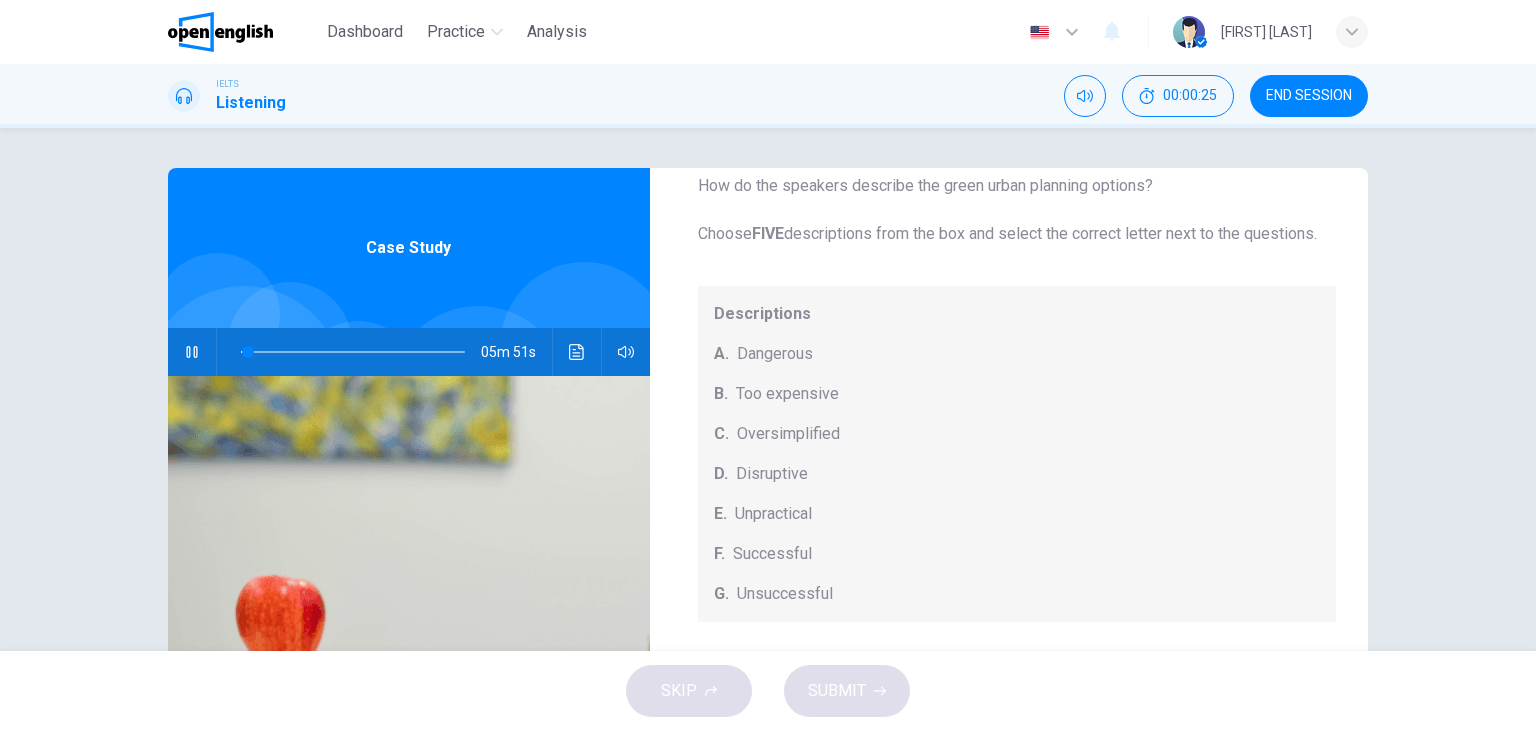 scroll, scrollTop: 184, scrollLeft: 0, axis: vertical 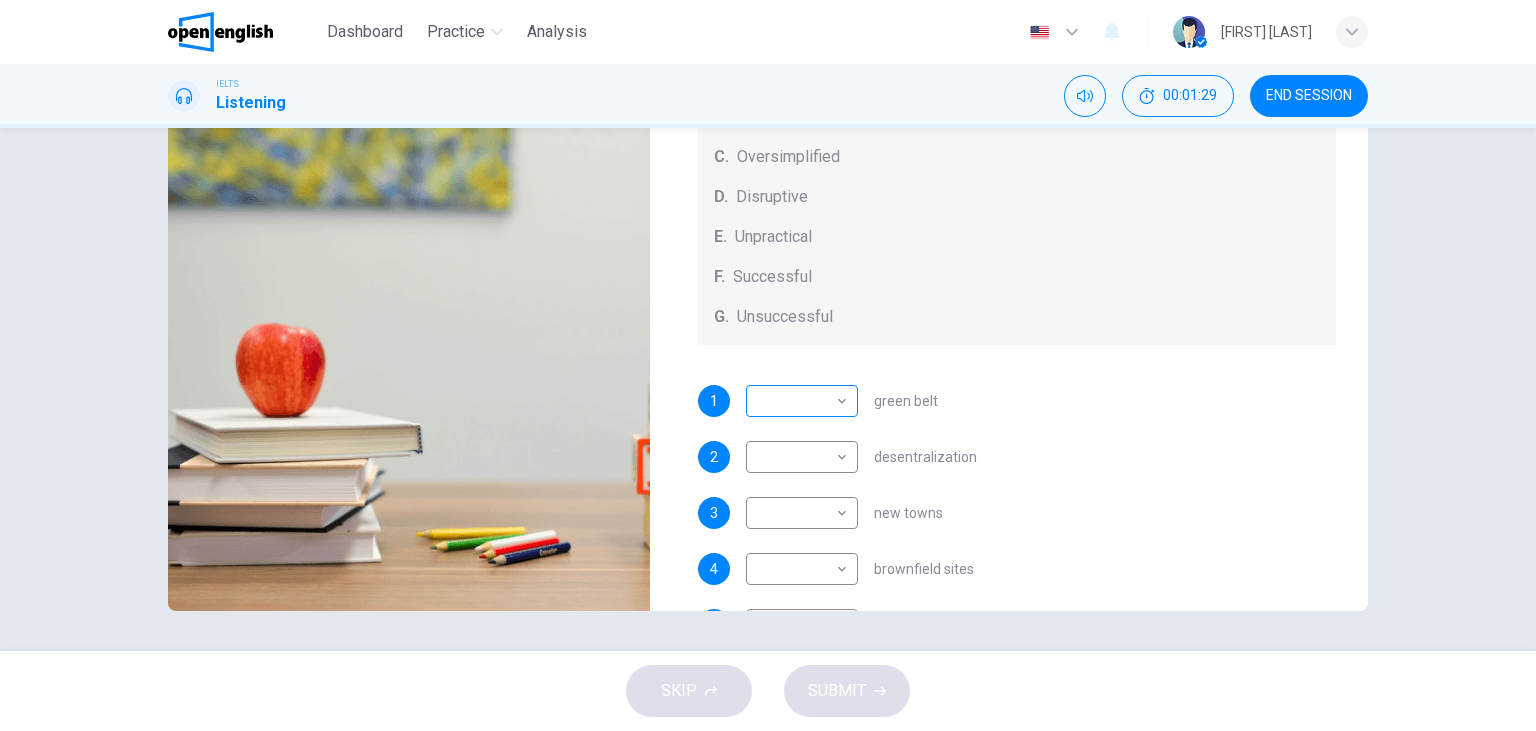 click on "This site uses cookies, as explained in our  Privacy Policy . If you agree to the use of cookies, please click the Accept button and continue to browse our site.   Privacy Policy Accept This site uses cookies, as explained in our  Privacy Policy . If you agree to the use of cookies, please click the Accept button and continue to browse our site.   Privacy Policy Accept Dashboard Practice Analysis English ** ​ [FIRST] [LAST]. IELTS Listening 00:01:29 END SESSION Questions 1 - 5 How do the speakers describe the green urban planning options? Choose  FIVE  descriptions from the box and select the correct letter next to the questions. Descriptions A. Dangerous B. Too expensive C. Oversimplified  D. Disruptive E. Unpractical F. Successful G. Unsuccessful 1 ​ ​ green belt 2 ​ ​ desentralization 3 ​ ​ new towns 4 ​ ​ brownfield sites 5 ​ ​ pedestrianized zones Case Study 04m 46s SKIP SUBMIT Open English - Online English Dashboard Practice Analysis Notifications 1 © Copyright  2025" at bounding box center (768, 365) 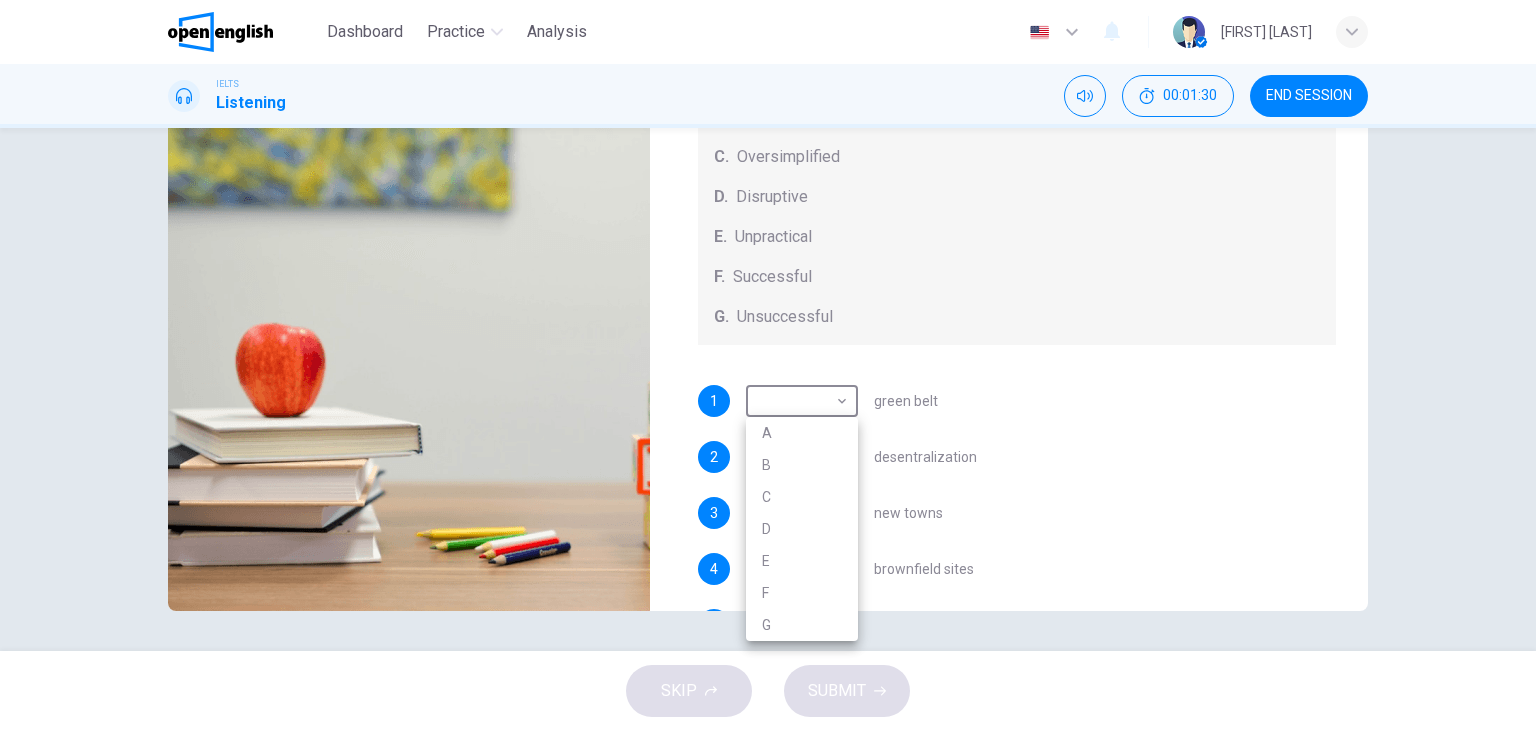 type on "**" 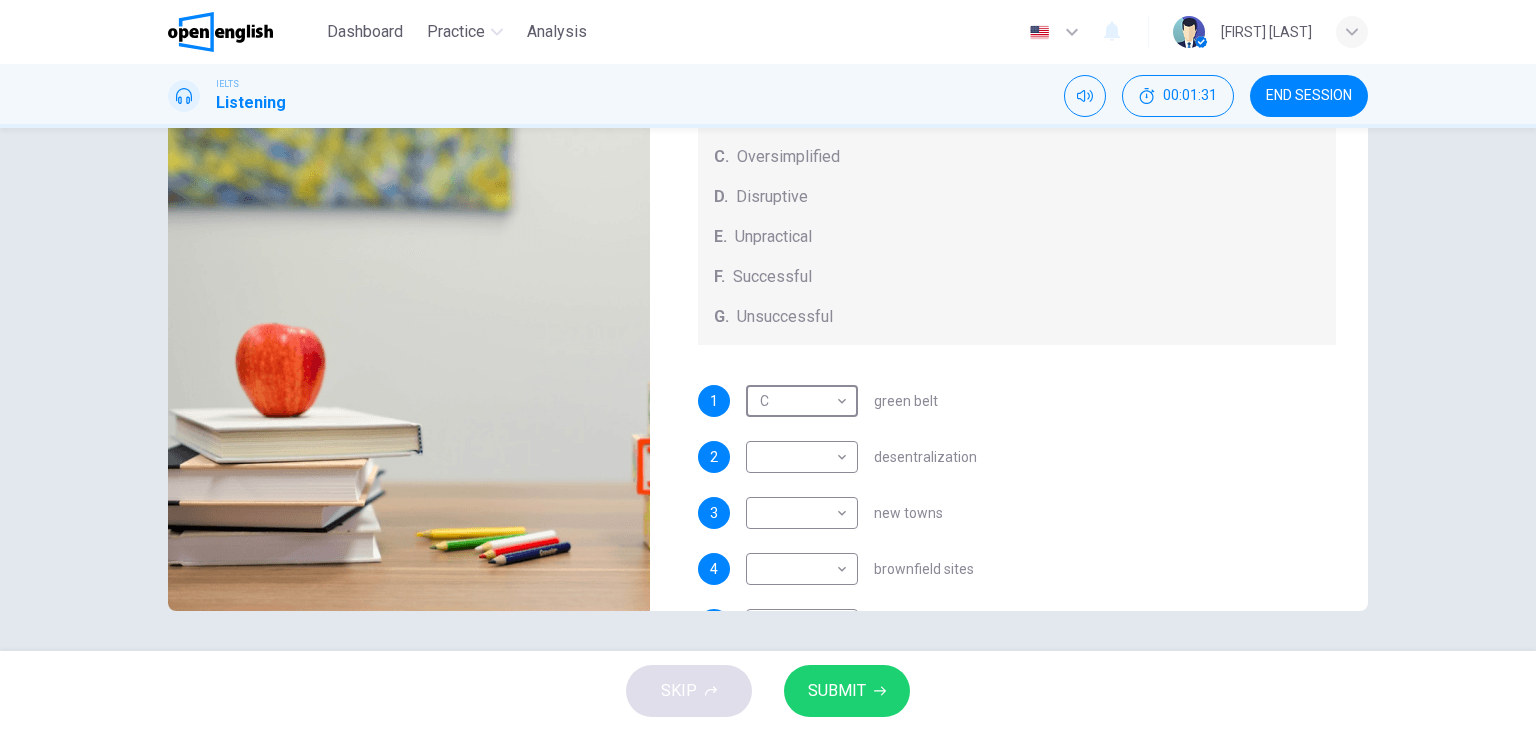 click on "1 C * ​ green belt" at bounding box center [1017, 401] 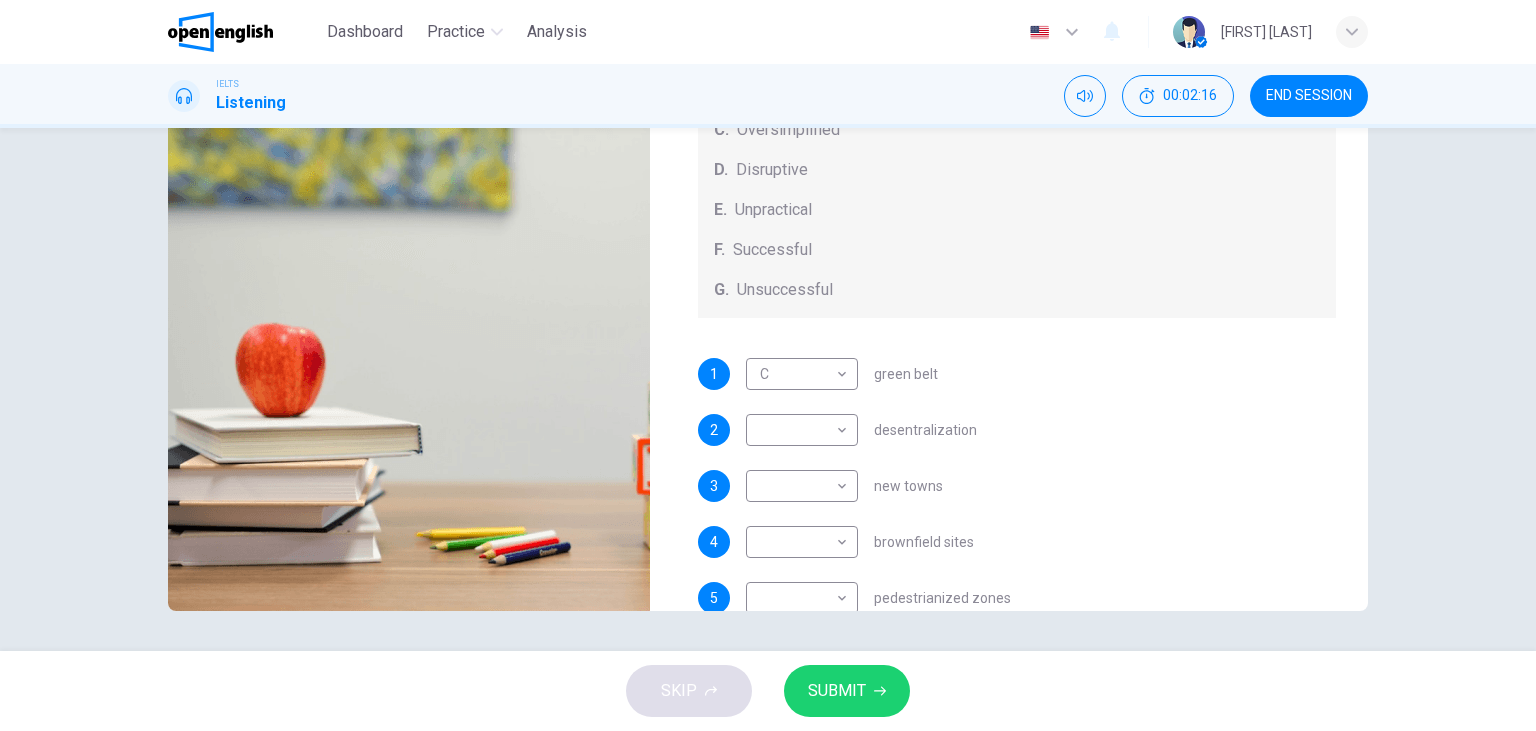 scroll, scrollTop: 184, scrollLeft: 0, axis: vertical 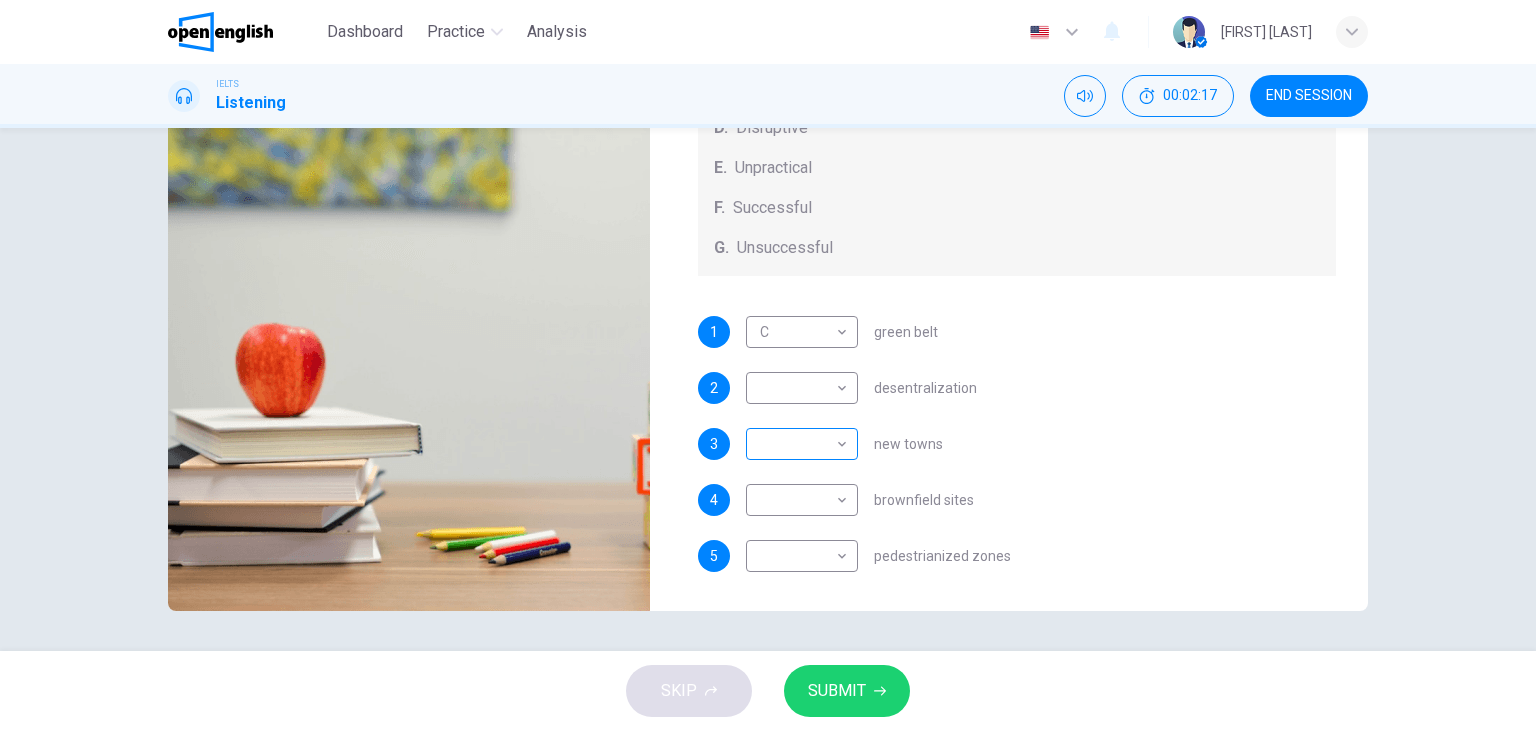 click on "This site uses cookies, as explained in our  Privacy Policy . If you agree to the use of cookies, please click the Accept button and continue to browse our site.   Privacy Policy Accept This site uses cookies, as explained in our  Privacy Policy . If you agree to the use of cookies, please click the Accept button and continue to browse our site.   Privacy Policy Accept Dashboard Practice Analysis English ** ​ [FIRST] [LAST]. IELTS Listening 00:02:17 END SESSION Questions 1 - 5 How do the speakers describe the green urban planning options? Choose  FIVE  descriptions from the box and select the correct letter next to the questions. Descriptions A. Dangerous B. Too expensive C. Oversimplified  D. Disruptive E. Unpractical F. Successful G. Unsuccessful 1 C * ​ green belt 2 ​ ​ desentralization 3 ​ ​ new towns 4 ​ ​ brownfield sites 5 ​ ​ pedestrianized zones Case Study 03m 59s SKIP SUBMIT Open English - Online English Dashboard Practice Analysis Notifications 1 © Copyright  2025" at bounding box center [768, 365] 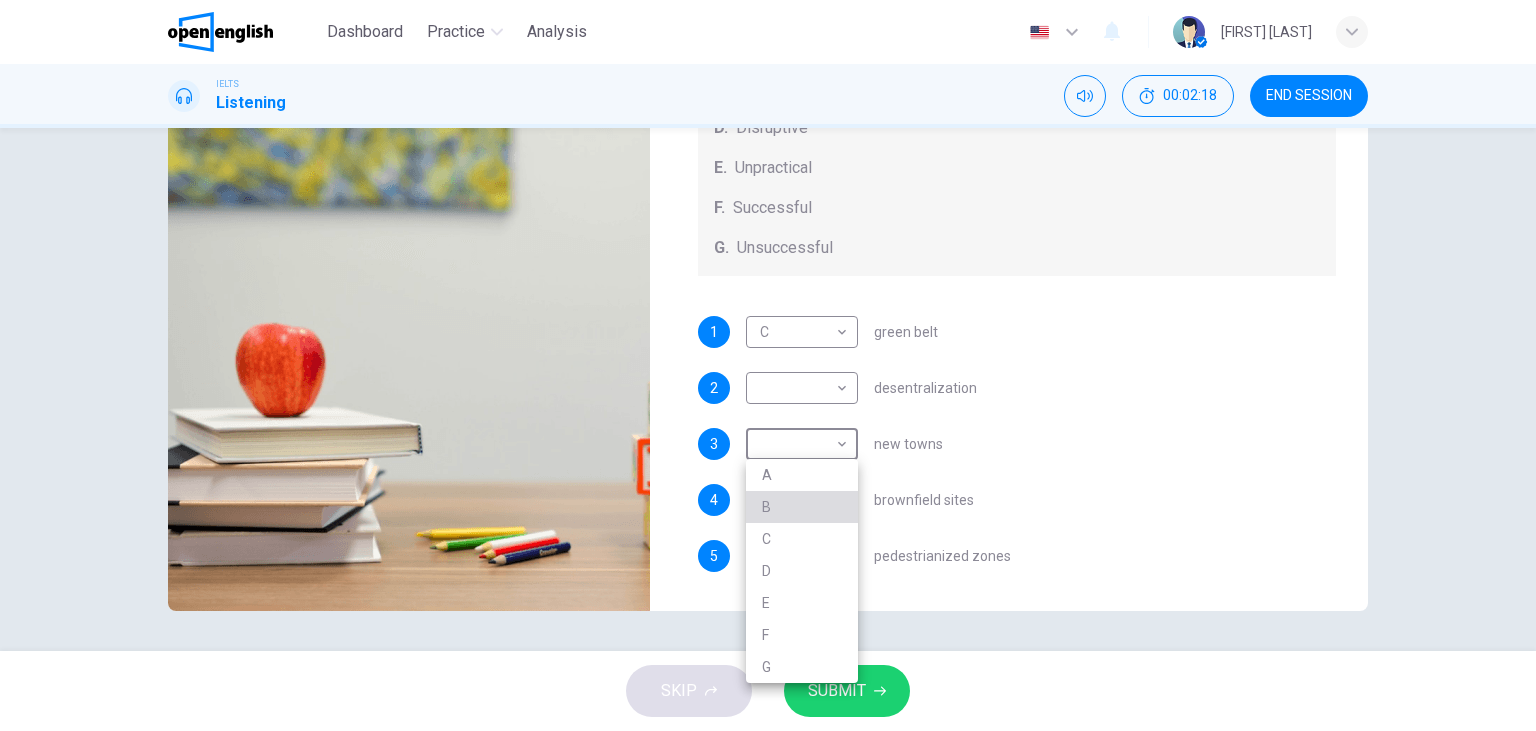 type on "**" 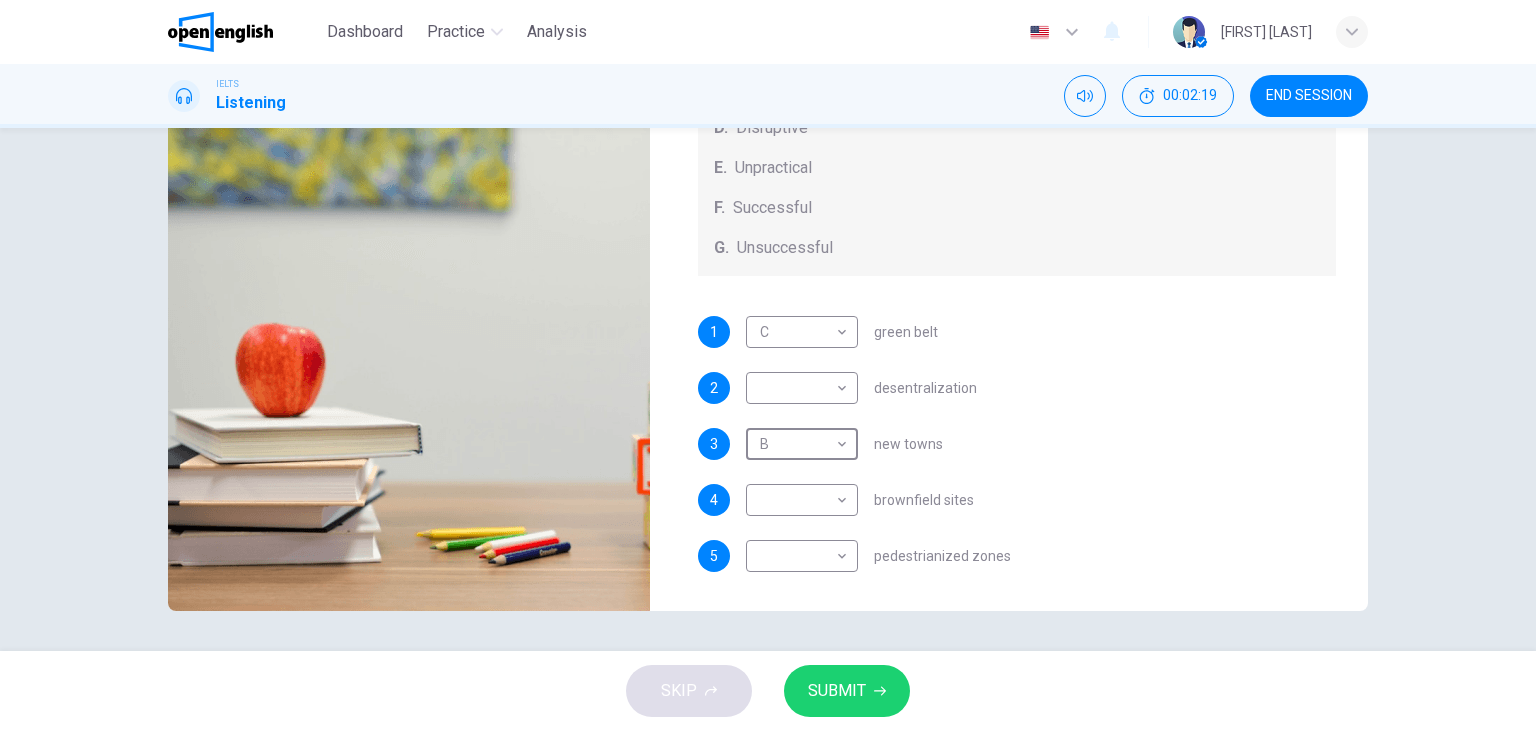 click on "1 C * ​ green belt 2 ​ ​ desentralization 3 B * ​ new towns 4 ​ ​ brownfield sites 5 ​ ​ pedestrianized zones" at bounding box center [1017, 464] 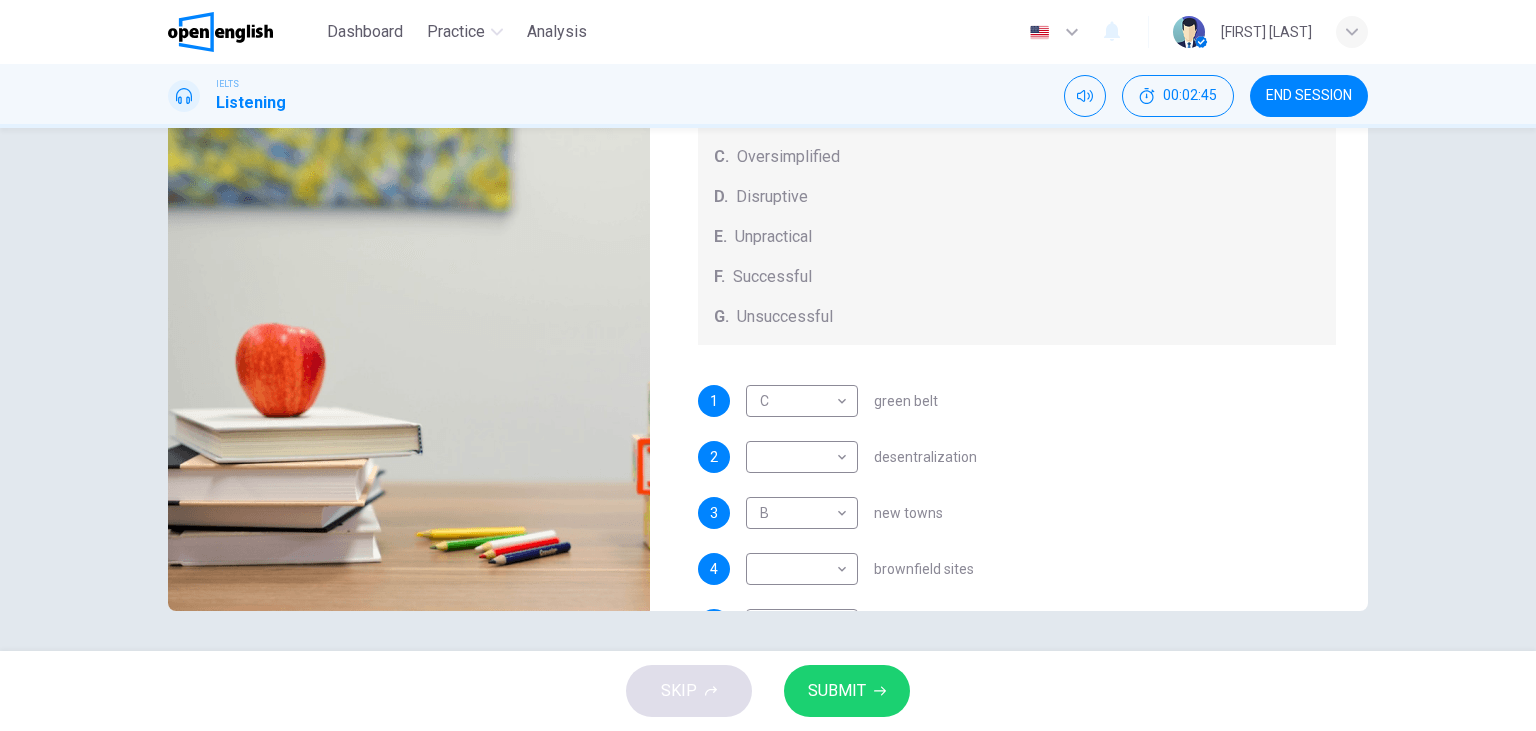 scroll, scrollTop: 184, scrollLeft: 0, axis: vertical 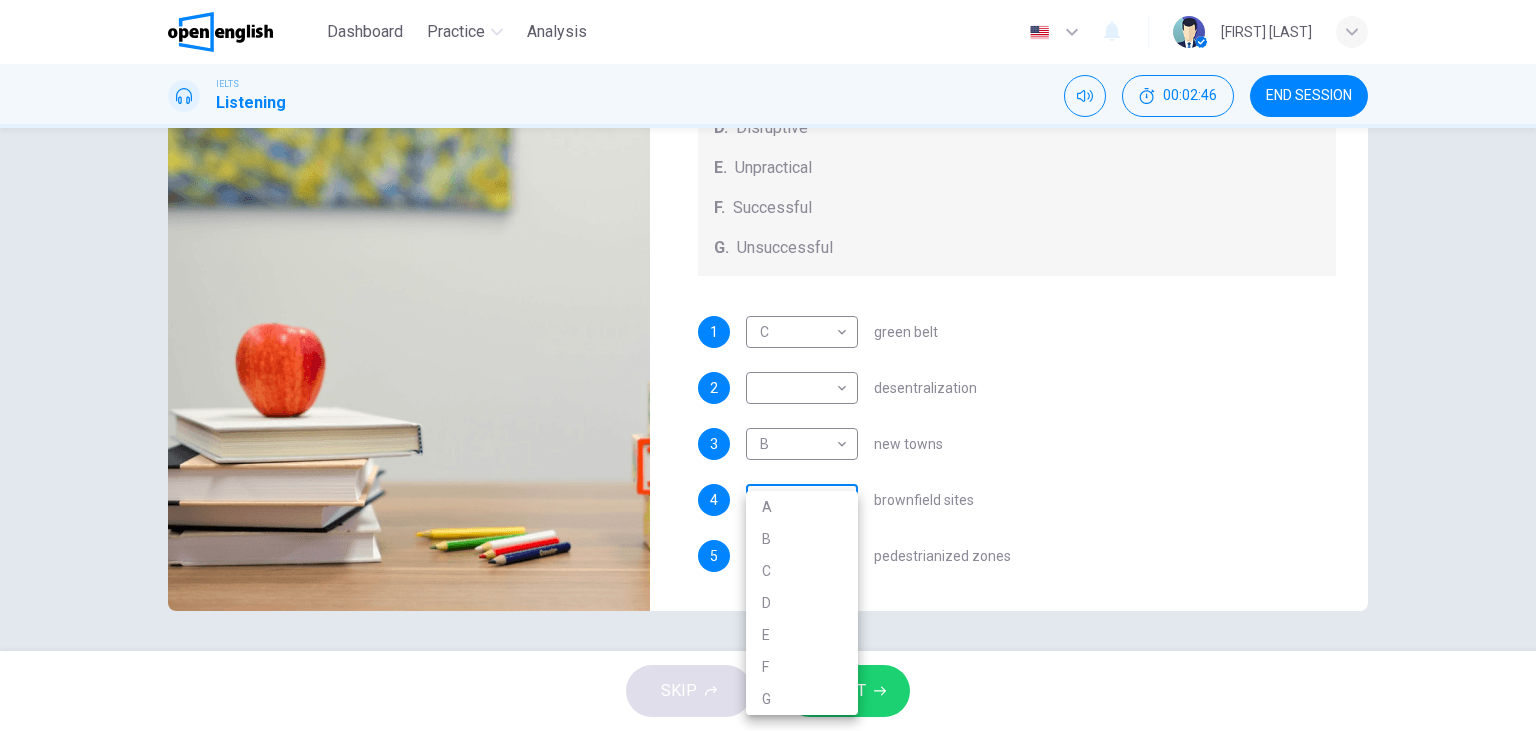 click on "This site uses cookies, as explained in our  Privacy Policy . If you agree to the use of cookies, please click the Accept button and continue to browse our site.   Privacy Policy Accept This site uses cookies, as explained in our  Privacy Policy . If you agree to the use of cookies, please click the Accept button and continue to browse our site.   Privacy Policy Accept Dashboard Practice Analysis English ** ​ [FIRST] [LAST]. IELTS Listening 00:02:46 END SESSION Questions 1 - 5 How do the speakers describe the green urban planning options? Choose  FIVE  descriptions from the box and select the correct letter next to the questions. Descriptions A. Dangerous B. Too expensive C. Oversimplified  D. Disruptive E. Unpractical F. Successful G. Unsuccessful 1 C * ​ green belt 2 ​ ​ desentralization 3 B * ​ new towns 4 ​ ​ brownfield sites 5 ​ ​ pedestrianized zones Case Study 03m 31s SKIP SUBMIT Open English - Online English Dashboard Practice Analysis Notifications 1 © Copyright  2025 A B C D E F G" at bounding box center (768, 365) 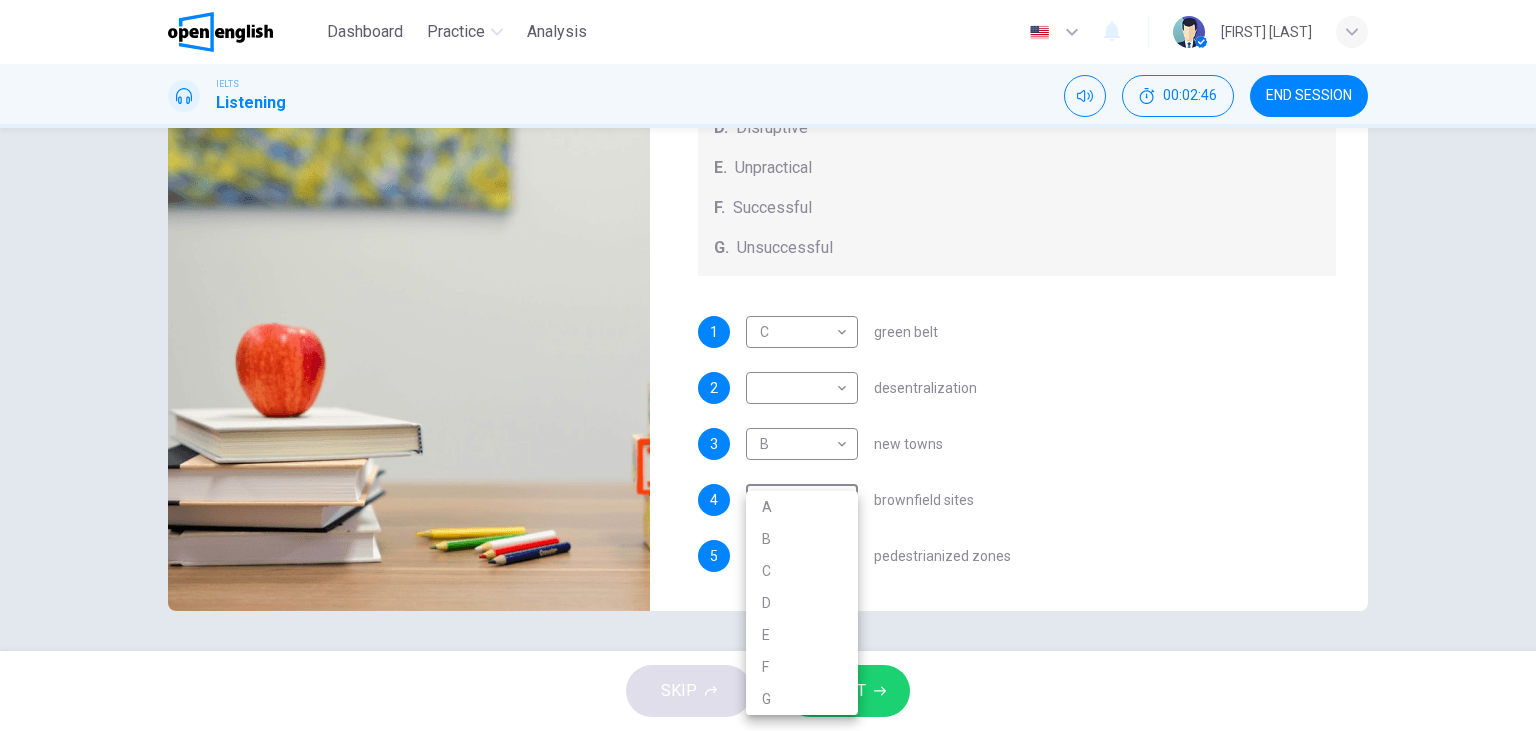 click on "A" at bounding box center (802, 507) 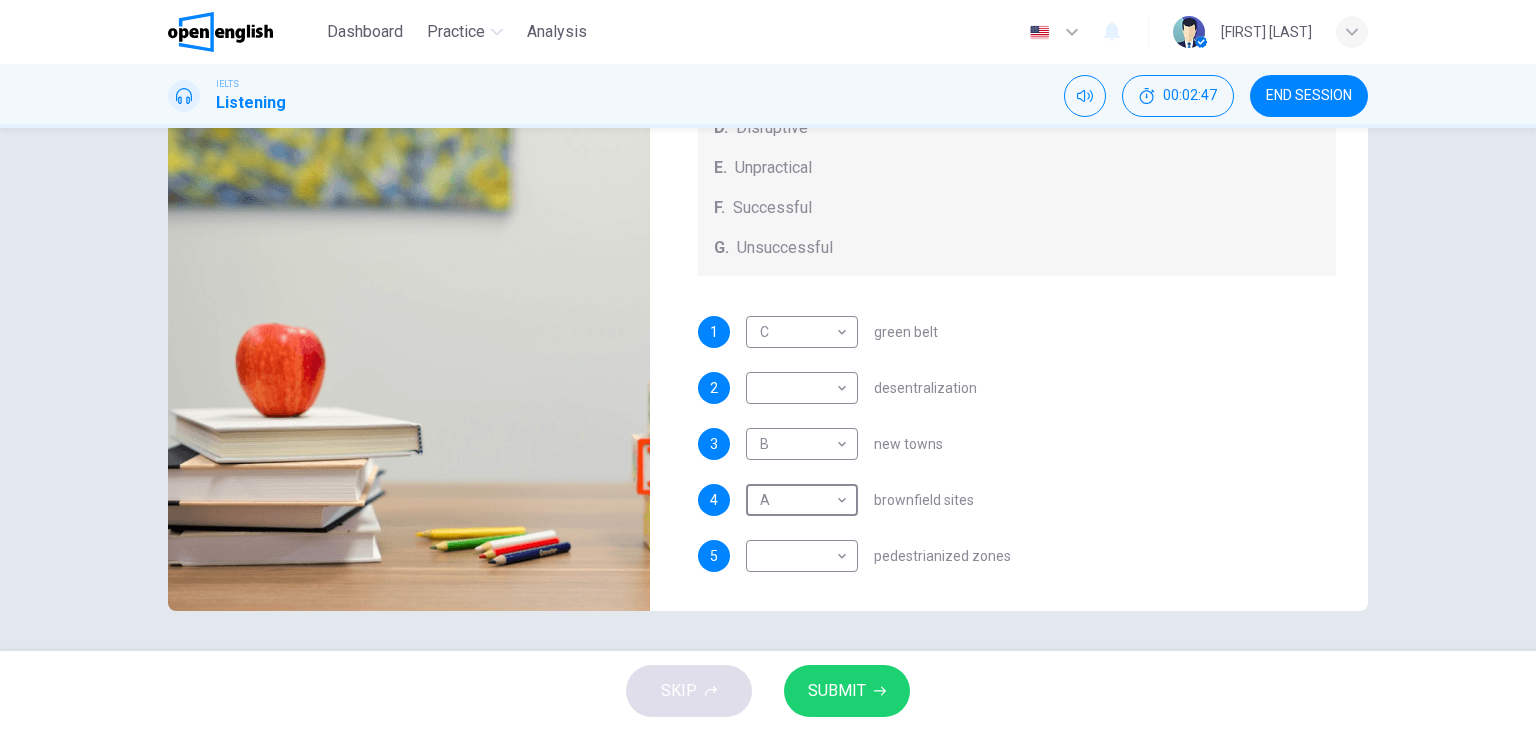 click on "1 C * ​ green belt 2 ​ ​ desentralization 3 B * ​ new towns 4 A * ​ brownfield sites 5 ​ ​ pedestrianized zones" at bounding box center [1017, 464] 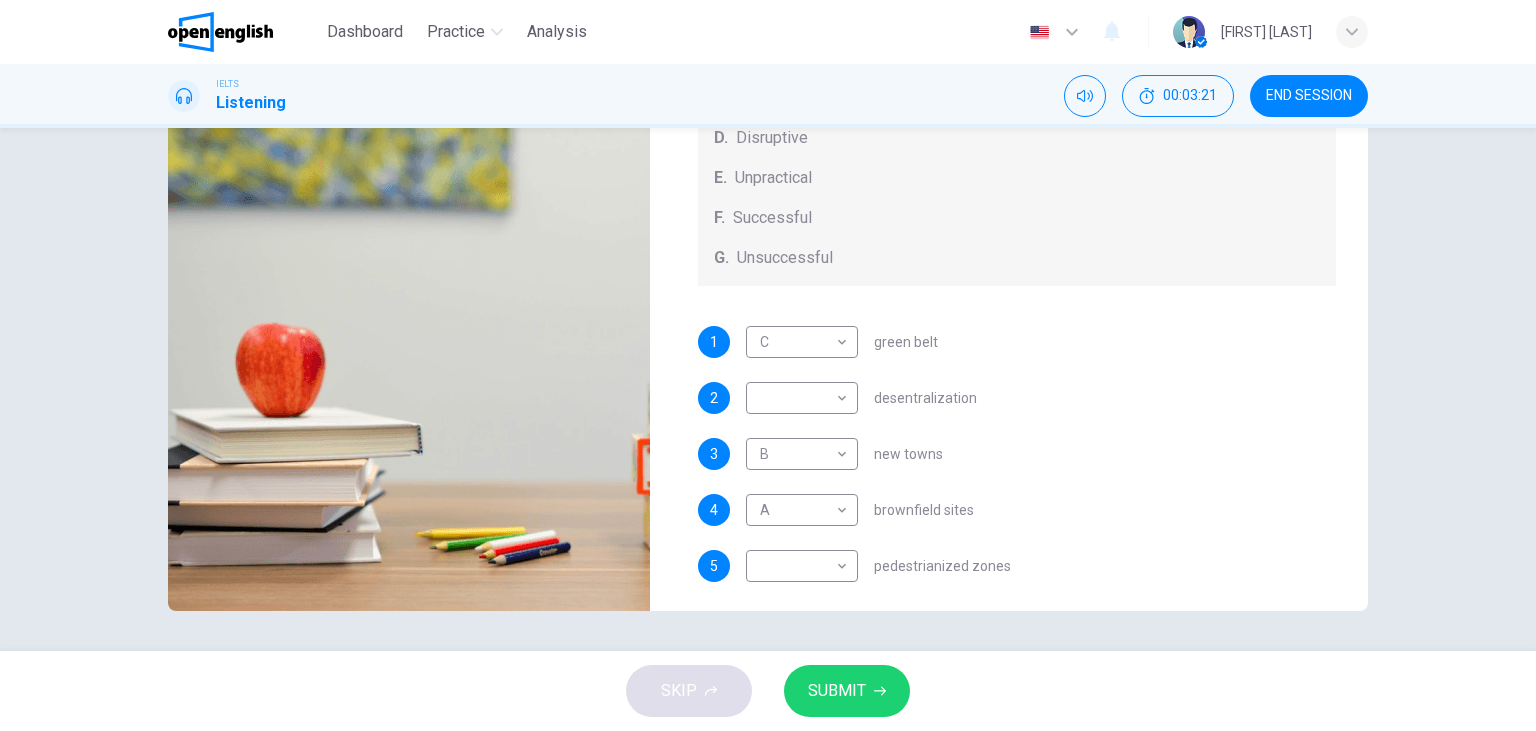 scroll, scrollTop: 184, scrollLeft: 0, axis: vertical 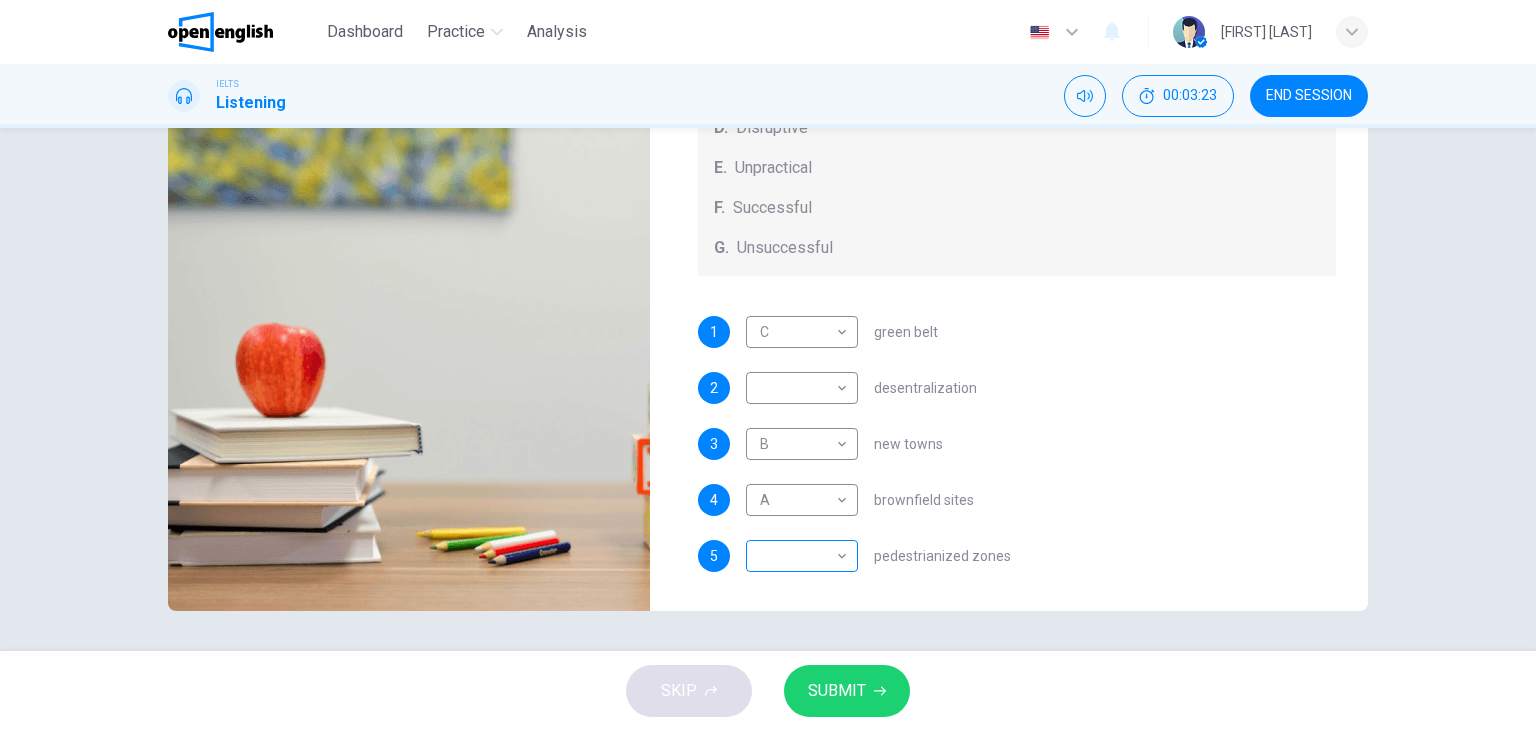 click on "This site uses cookies, as explained in our  Privacy Policy . If you agree to the use of cookies, please click the Accept button and continue to browse our site.   Privacy Policy Accept This site uses cookies, as explained in our  Privacy Policy . If you agree to the use of cookies, please click the Accept button and continue to browse our site.   Privacy Policy Accept Dashboard Practice Analysis English ** ​ [FIRST] [LAST]. IELTS Listening 00:03:23 END SESSION Questions 1 - 5 How do the speakers describe the green urban planning options? Choose  FIVE  descriptions from the box and select the correct letter next to the questions. Descriptions A. Dangerous B. Too expensive C. Oversimplified  D. Disruptive E. Unpractical F. Successful G. Unsuccessful 1 C * ​ green belt 2 ​ ​ desentralization 3 B * ​ new towns 4 A * ​ brownfield sites 5 ​ ​ pedestrianized zones Case Study 02m 53s SKIP SUBMIT Open English - Online English Dashboard Practice Analysis Notifications 1 © Copyright  2025" at bounding box center (768, 365) 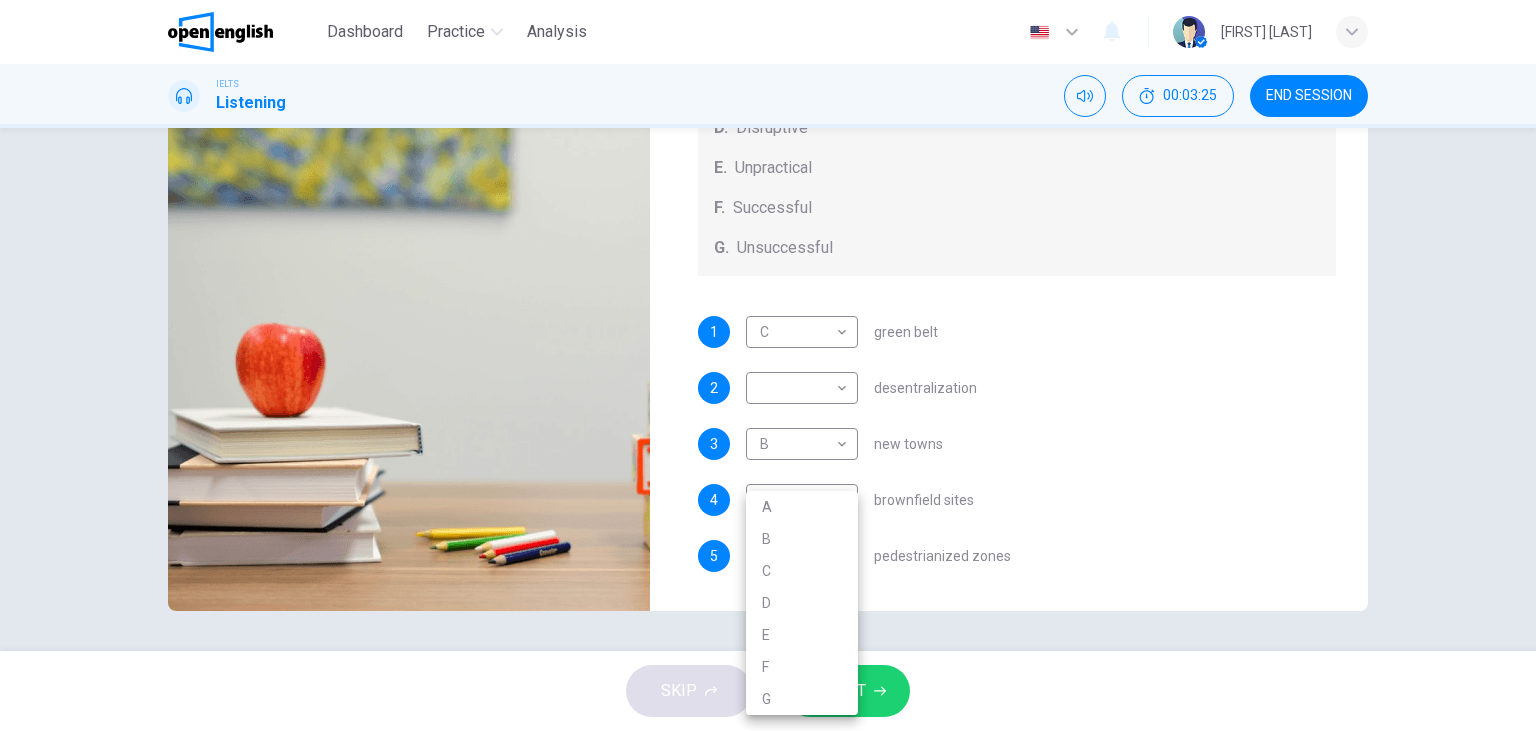type on "**" 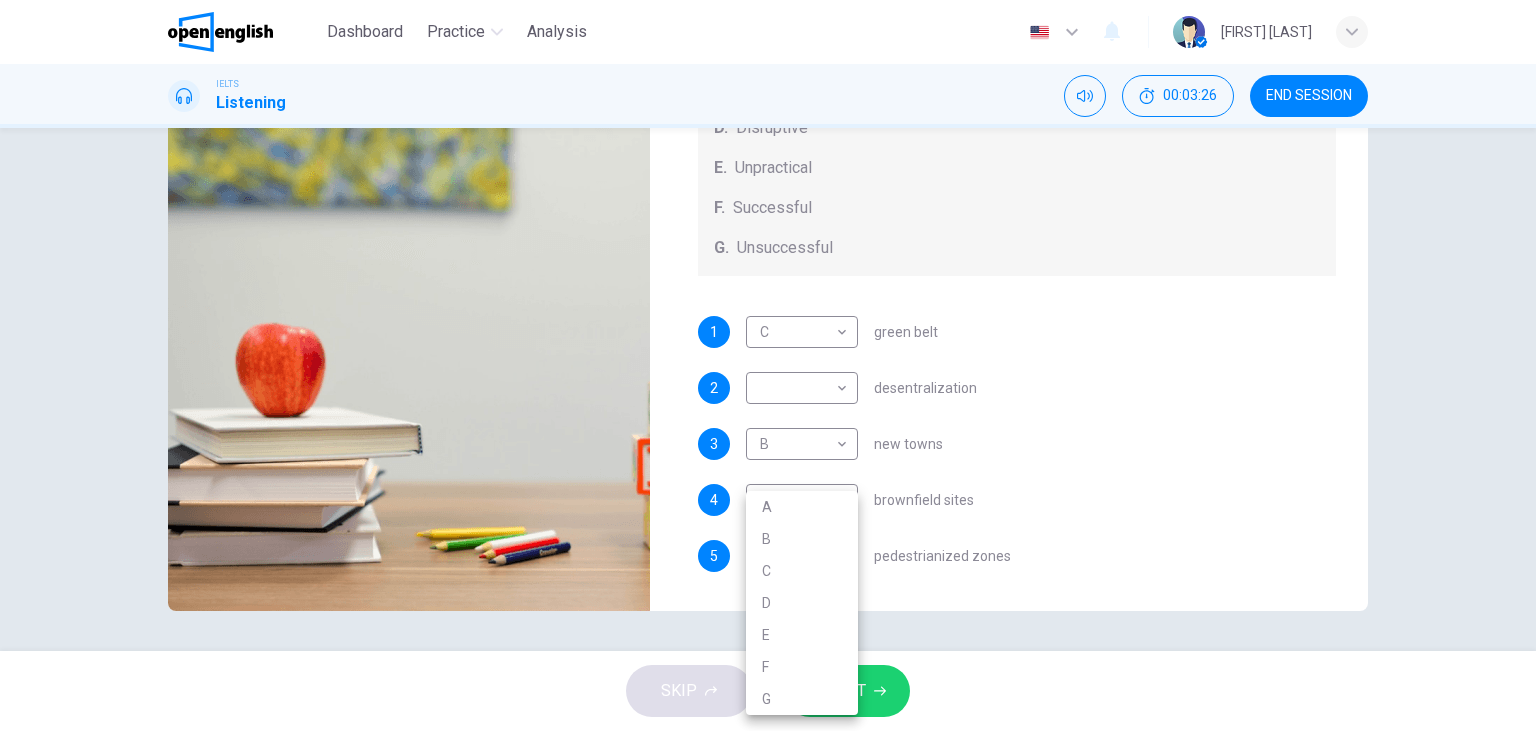 click on "E" at bounding box center [802, 635] 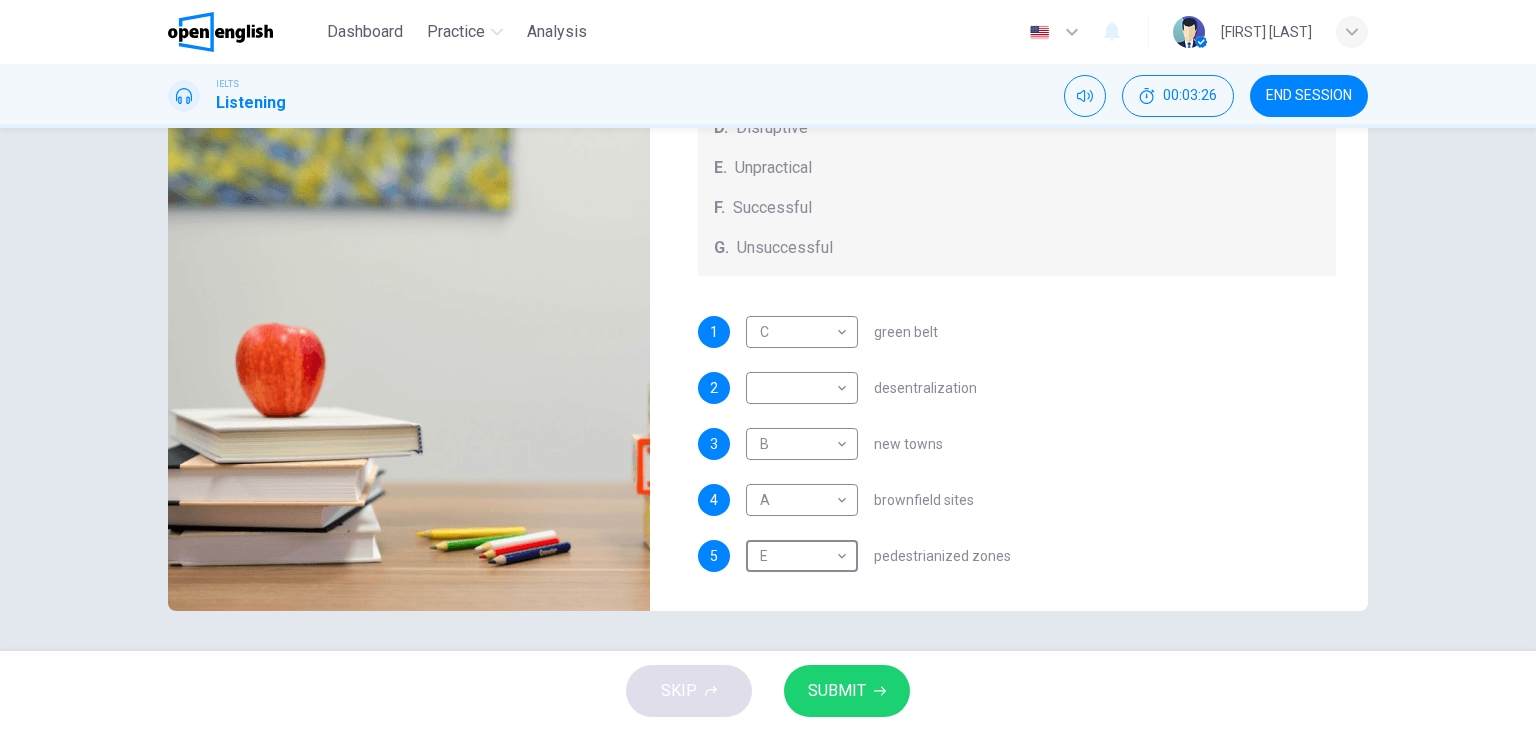 click on "5 E * ​ pedestrianized zones" at bounding box center [1017, 556] 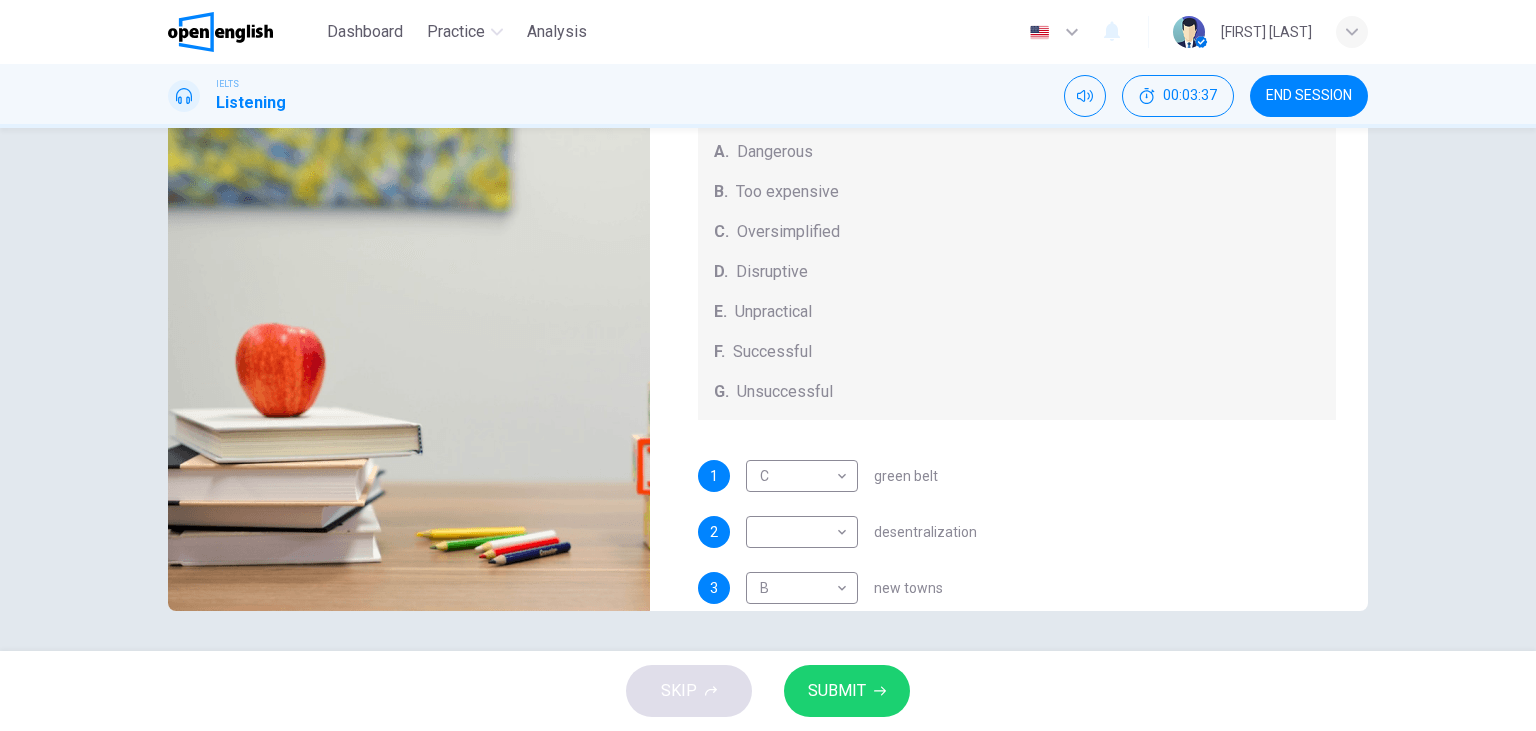 scroll, scrollTop: 0, scrollLeft: 0, axis: both 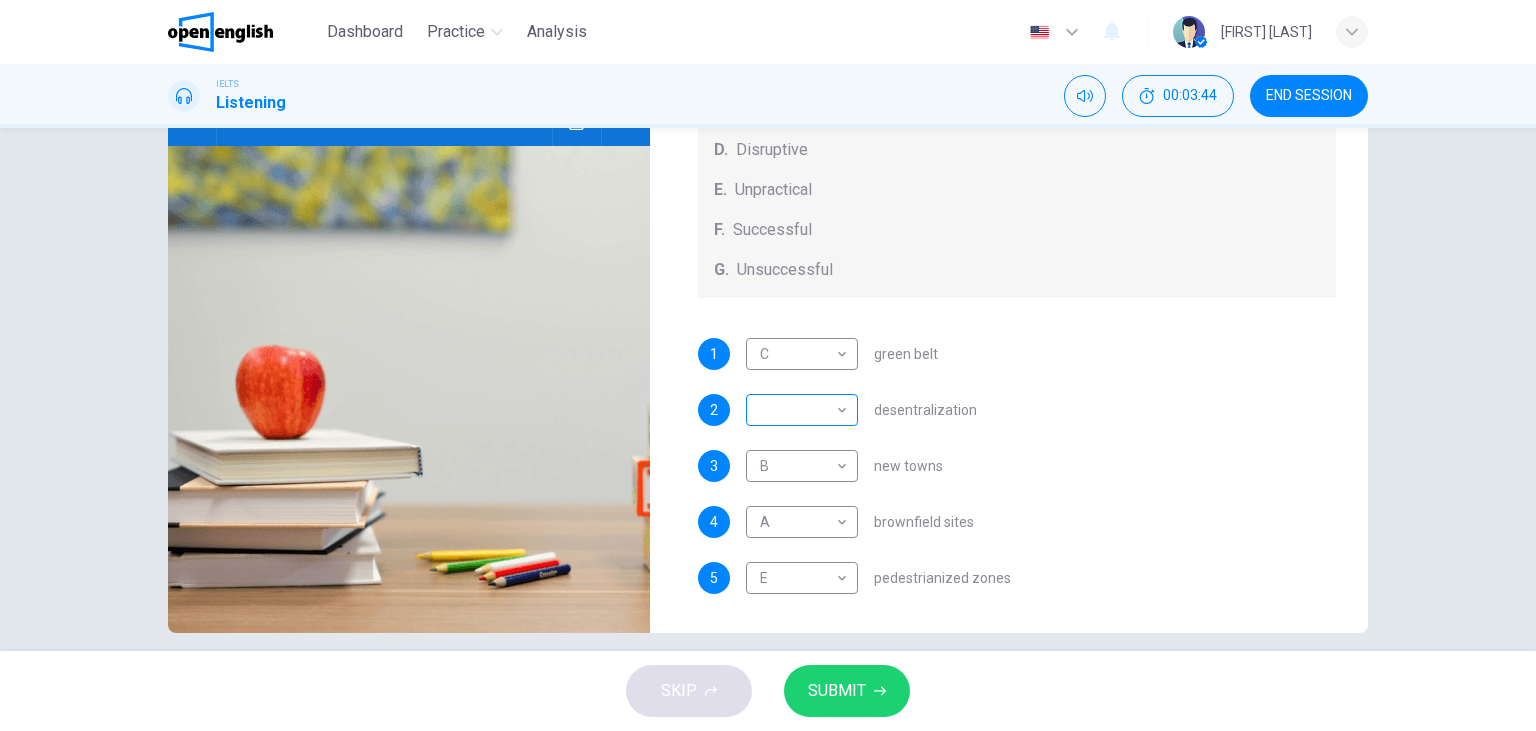 click on "This site uses cookies, as explained in our  Privacy Policy . If you agree to the use of cookies, please click the Accept button and continue to browse our site.   Privacy Policy Accept This site uses cookies, as explained in our  Privacy Policy . If you agree to the use of cookies, please click the Accept button and continue to browse our site.   Privacy Policy Accept Dashboard Practice Analysis English ** ​ [FIRST] [LAST]. IELTS Listening 00:03:44 END SESSION Questions 1 - 5 How do the speakers describe the green urban planning options? Choose  FIVE  descriptions from the box and select the correct letter next to the questions. Descriptions A. Dangerous B. Too expensive C. Oversimplified  D. Disruptive E. Unpractical F. Successful G. Unsuccessful 1 C * ​ green belt 2 ​ ​ desentralization 3 B * ​ new towns 4 A * ​ brownfield sites 5 E * ​ pedestrianized zones Case Study 02m 32s SKIP SUBMIT Open English - Online English Dashboard Practice Analysis Notifications 1 © Copyright  2025" at bounding box center [768, 365] 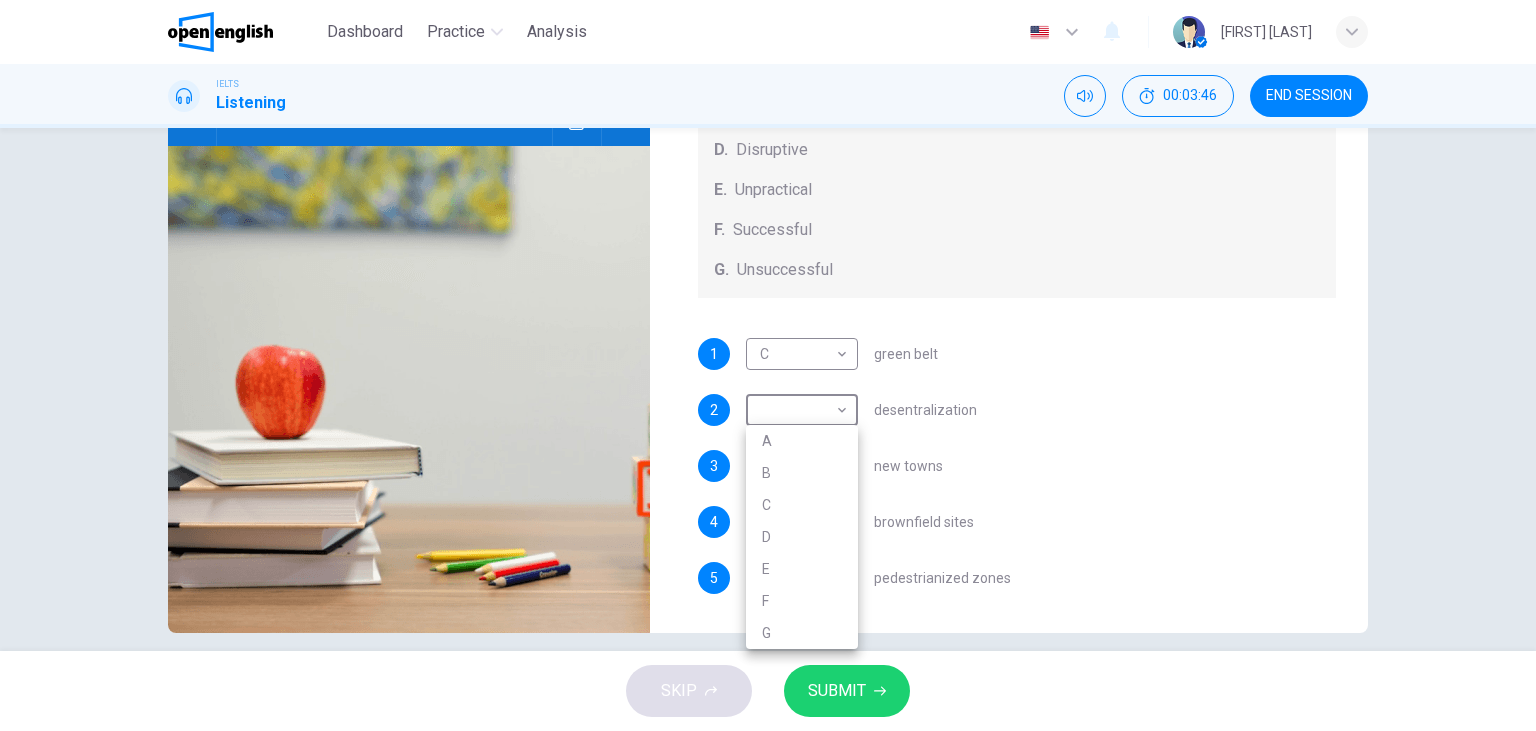 type on "**" 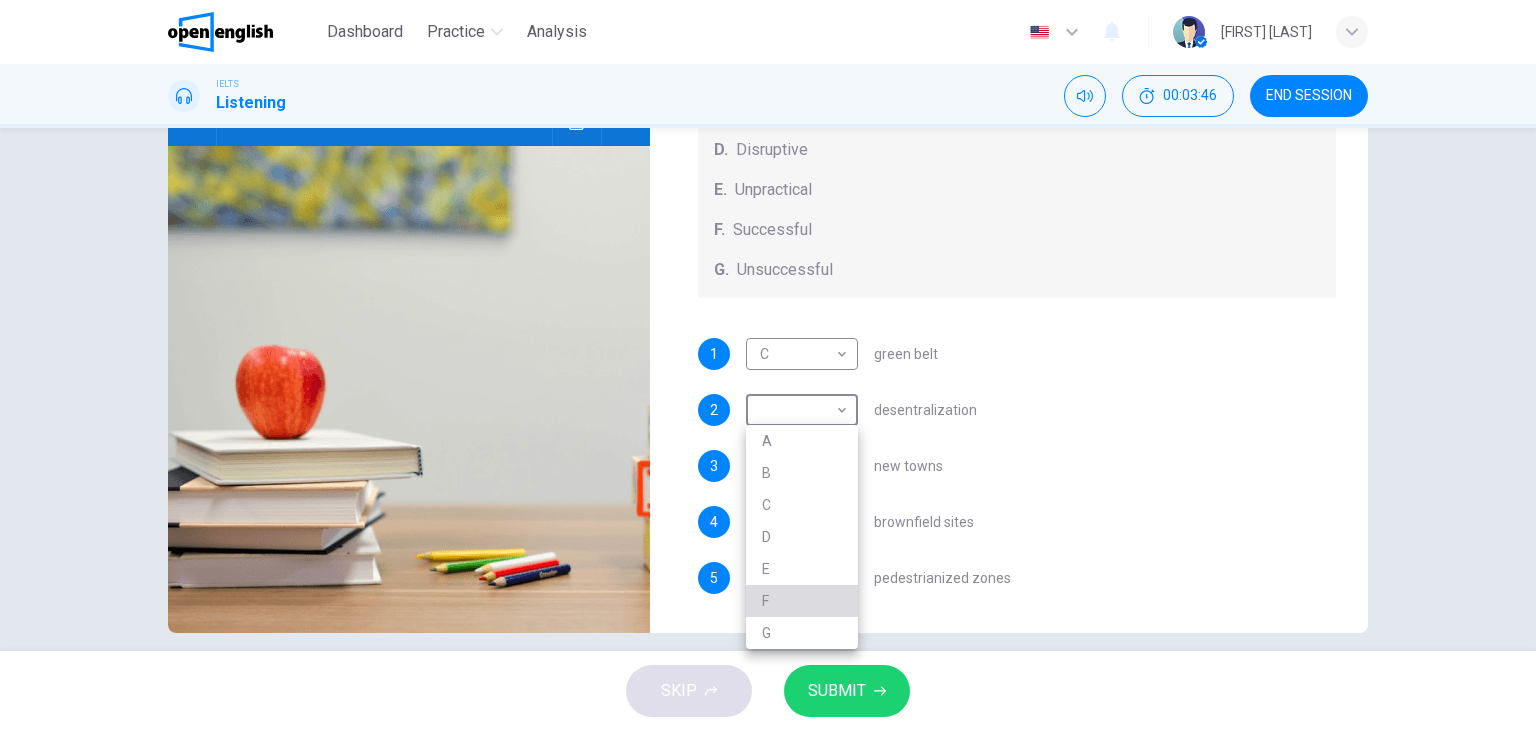 click on "F" at bounding box center [802, 601] 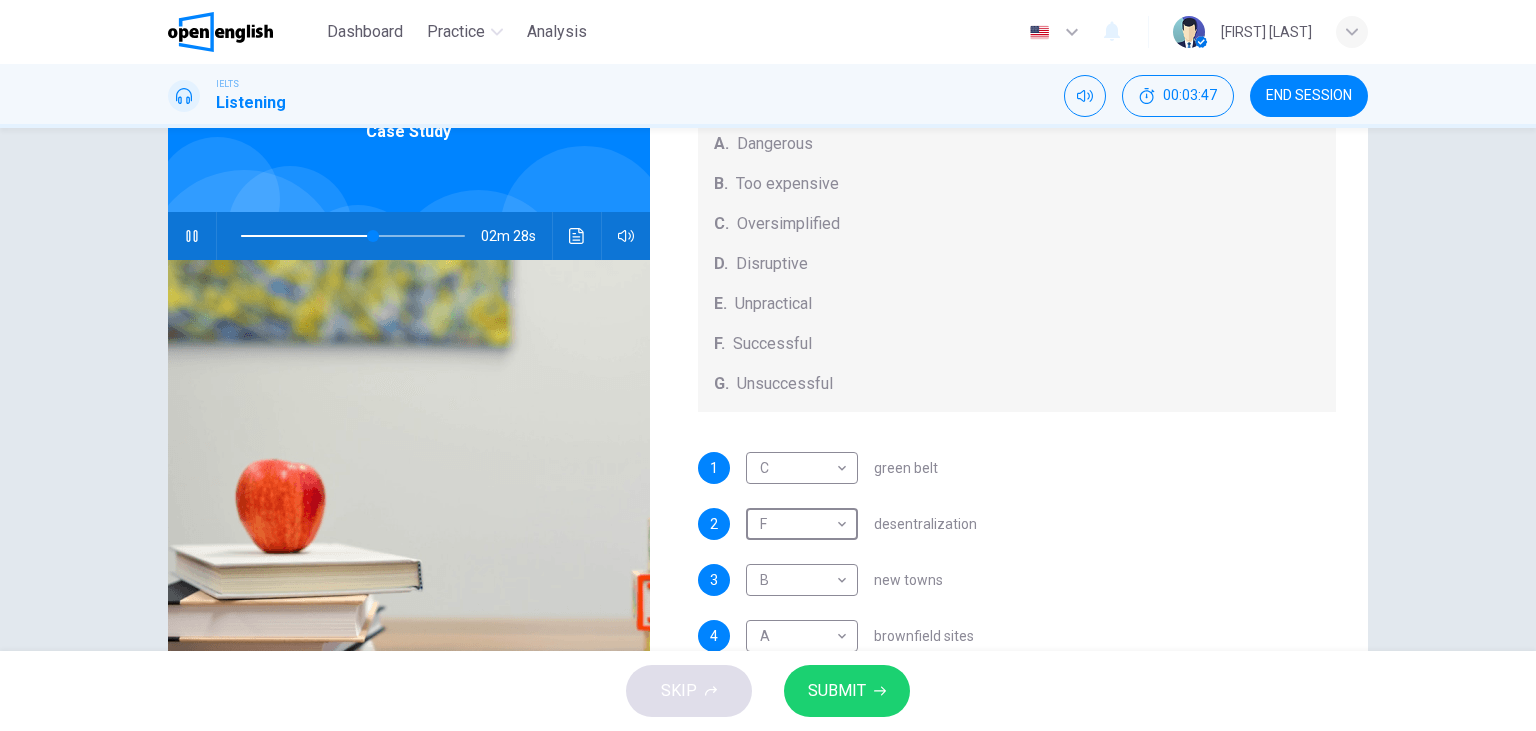 scroll, scrollTop: 0, scrollLeft: 0, axis: both 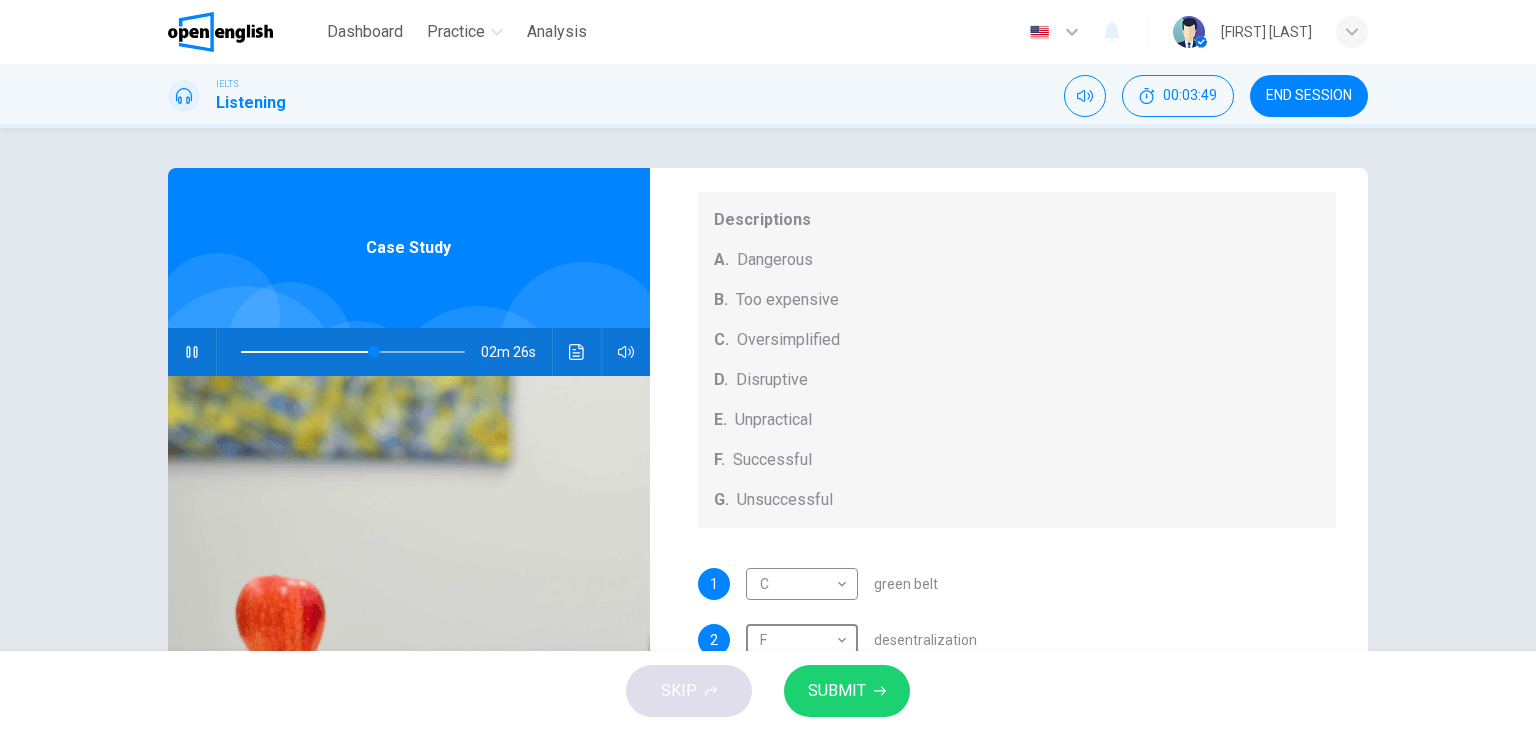 click at bounding box center (192, 352) 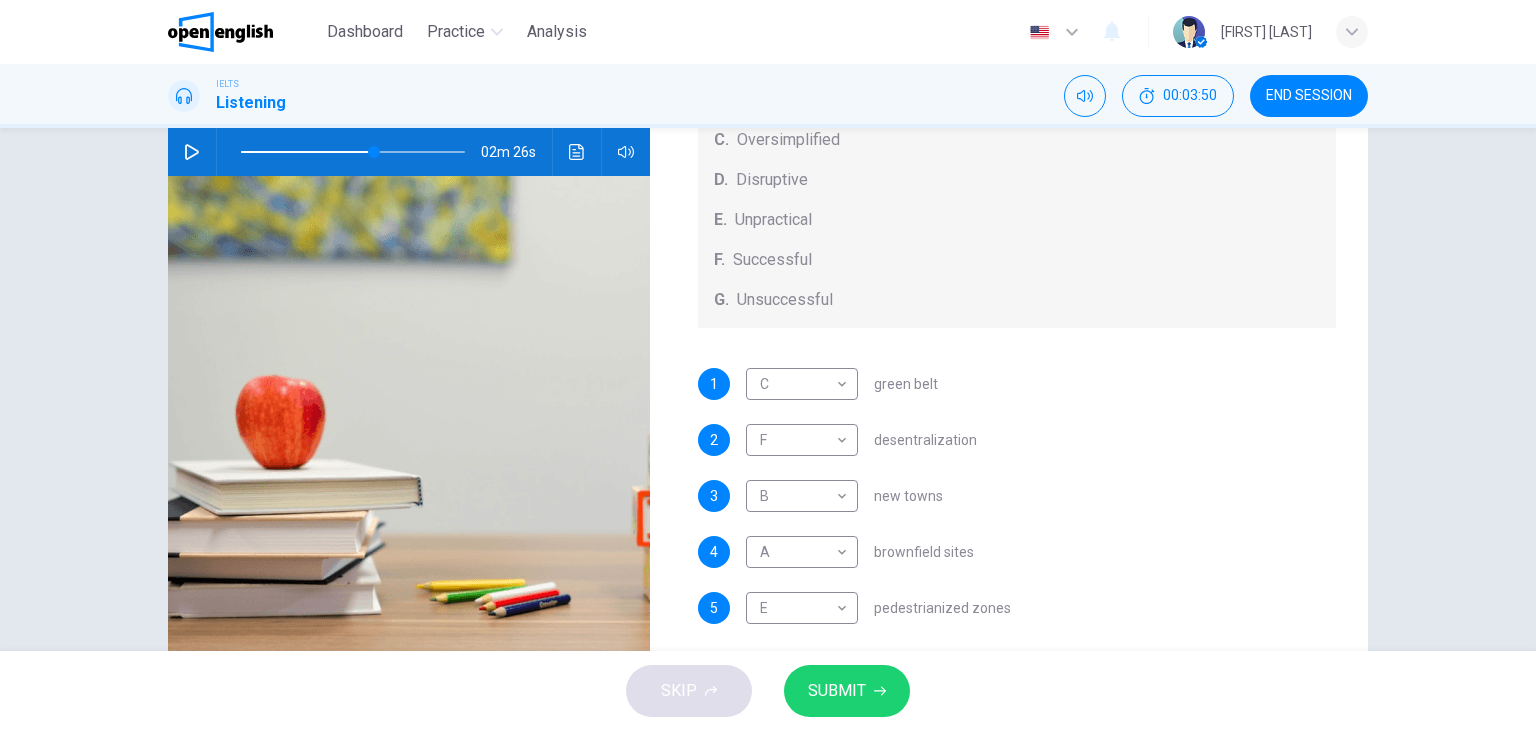 scroll, scrollTop: 252, scrollLeft: 0, axis: vertical 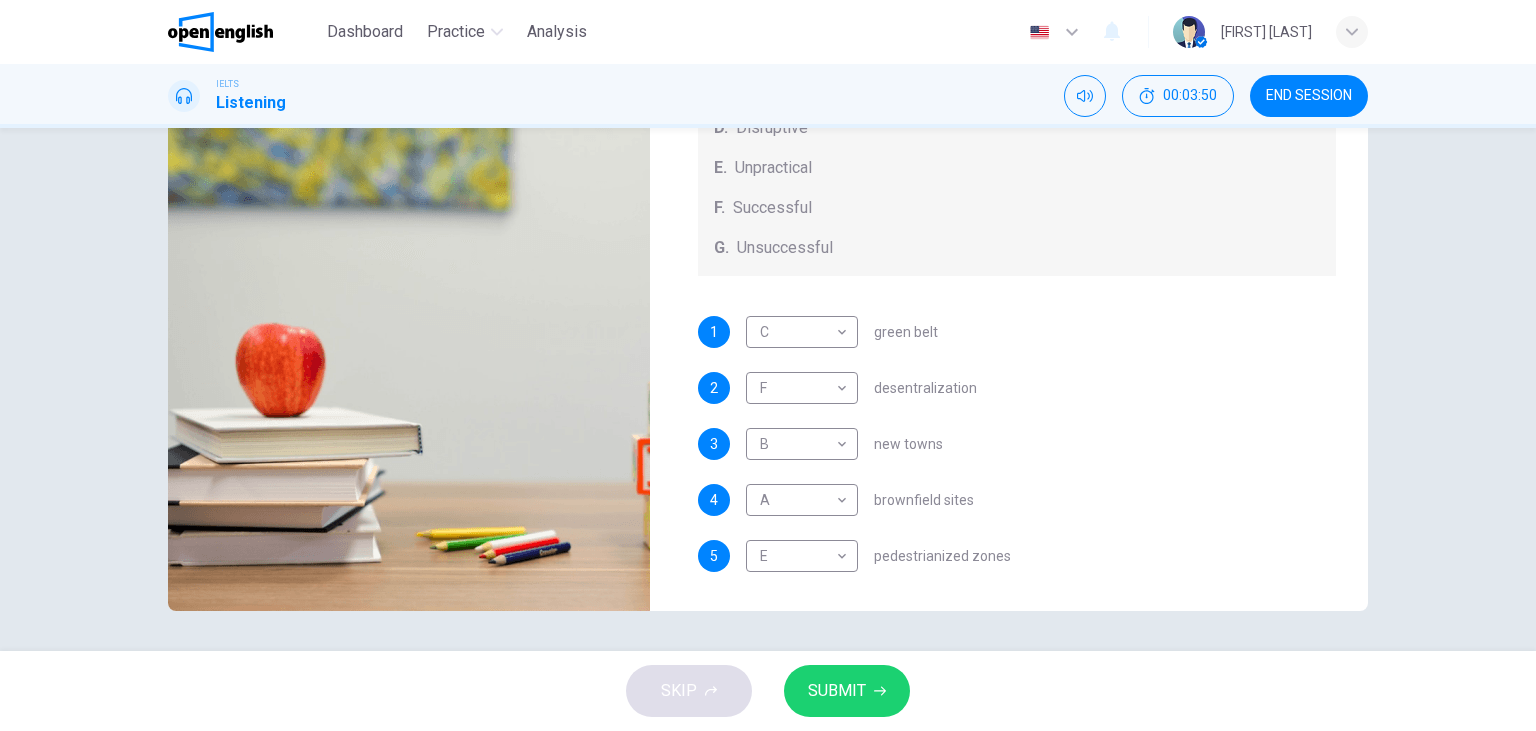 click on "SUBMIT" at bounding box center (847, 691) 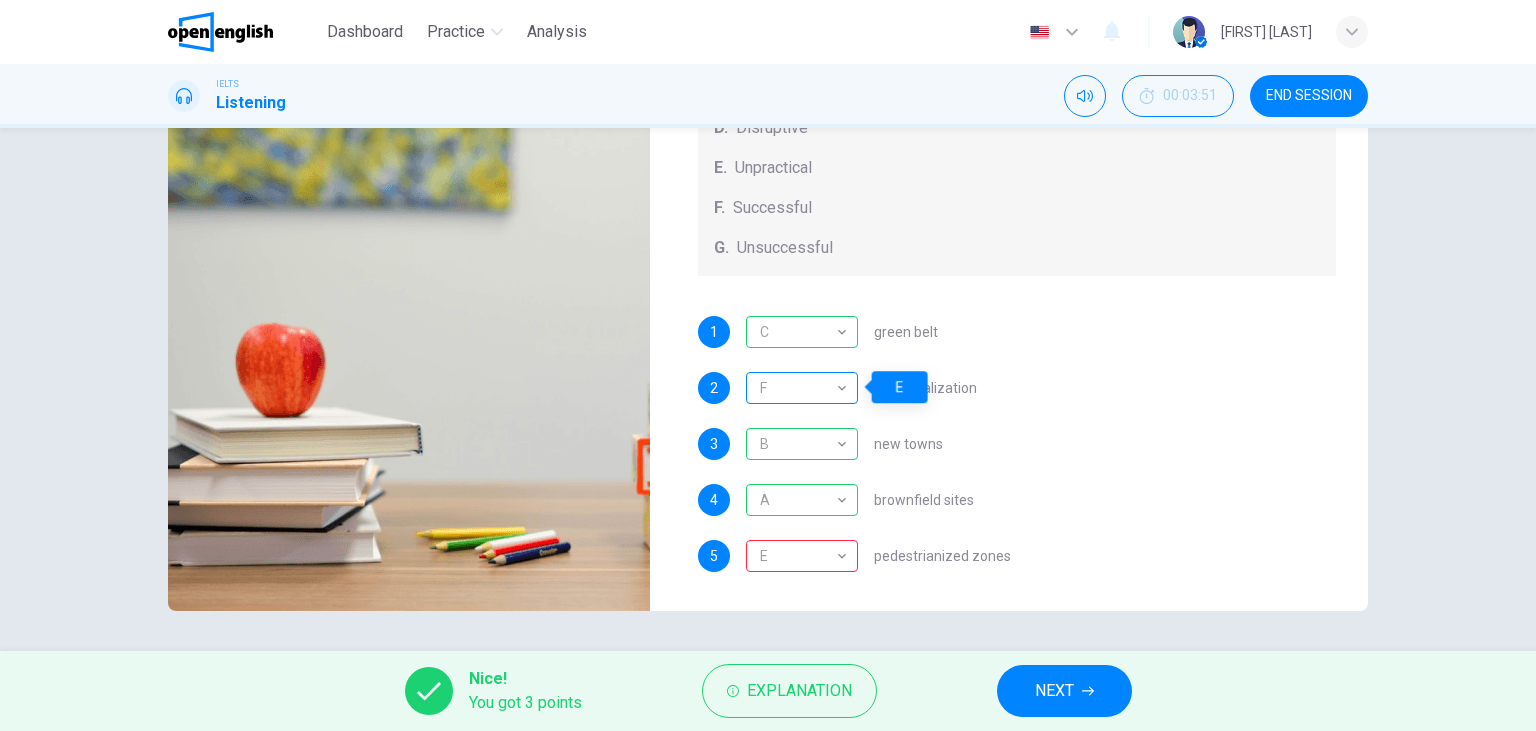 click on "F" at bounding box center [798, 388] 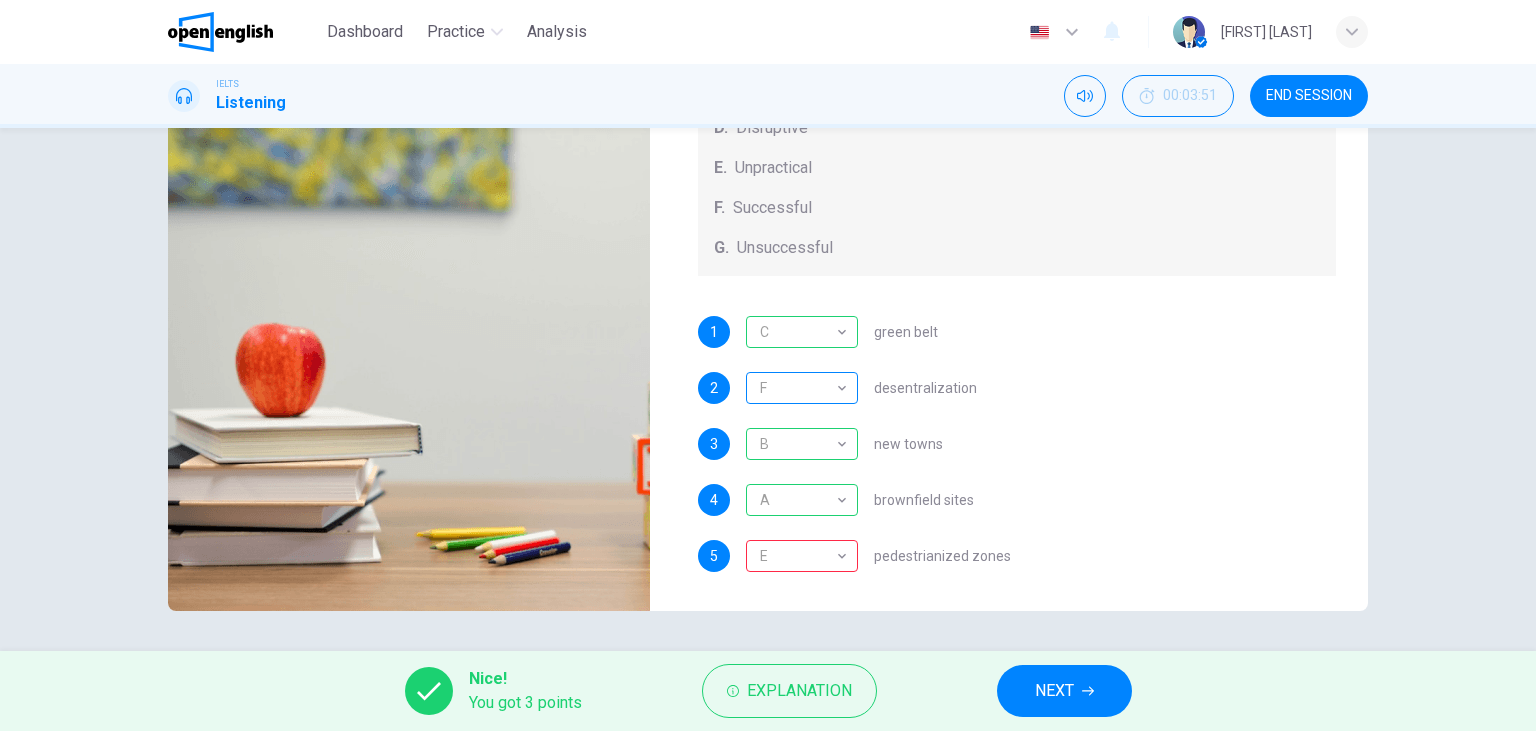 click on "F" at bounding box center [798, 388] 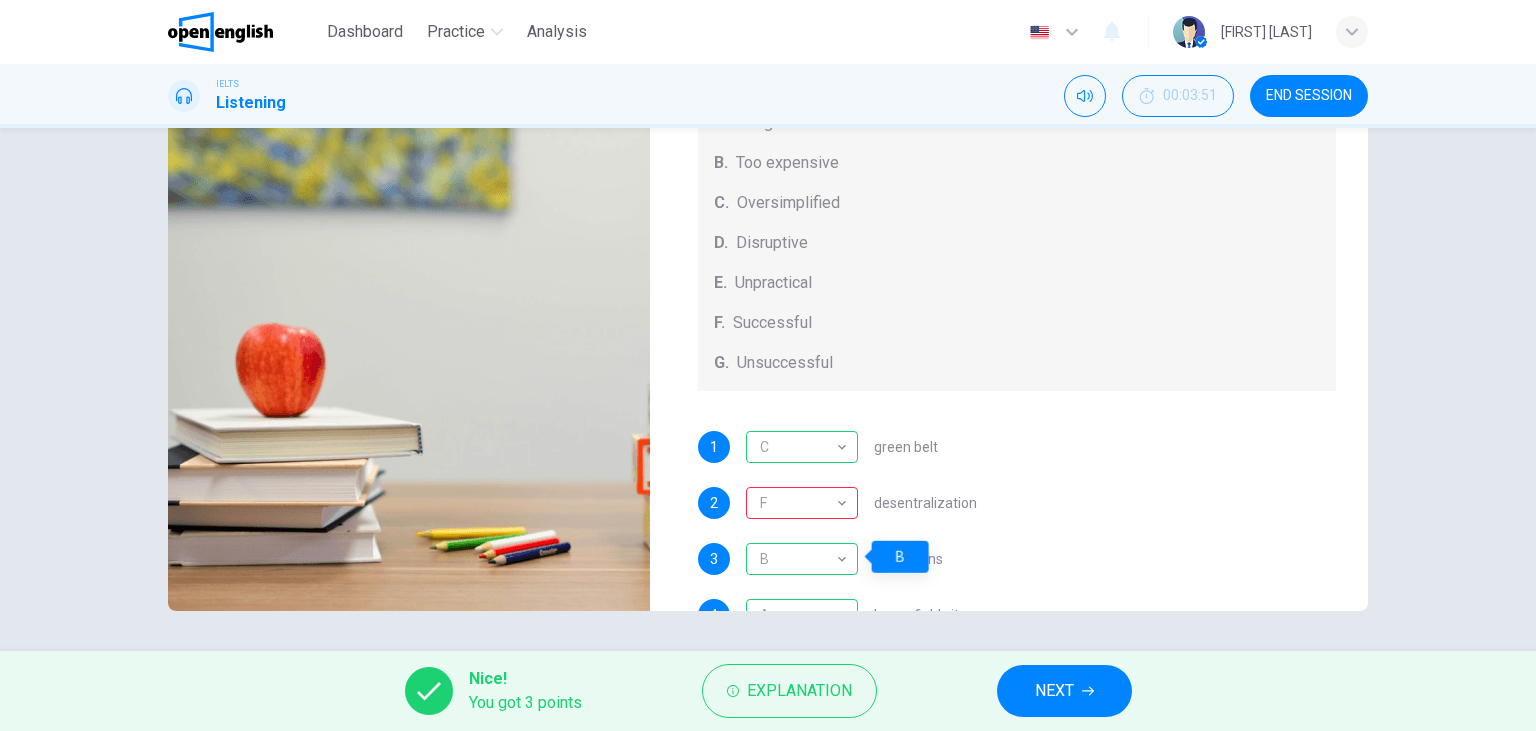 scroll, scrollTop: 184, scrollLeft: 0, axis: vertical 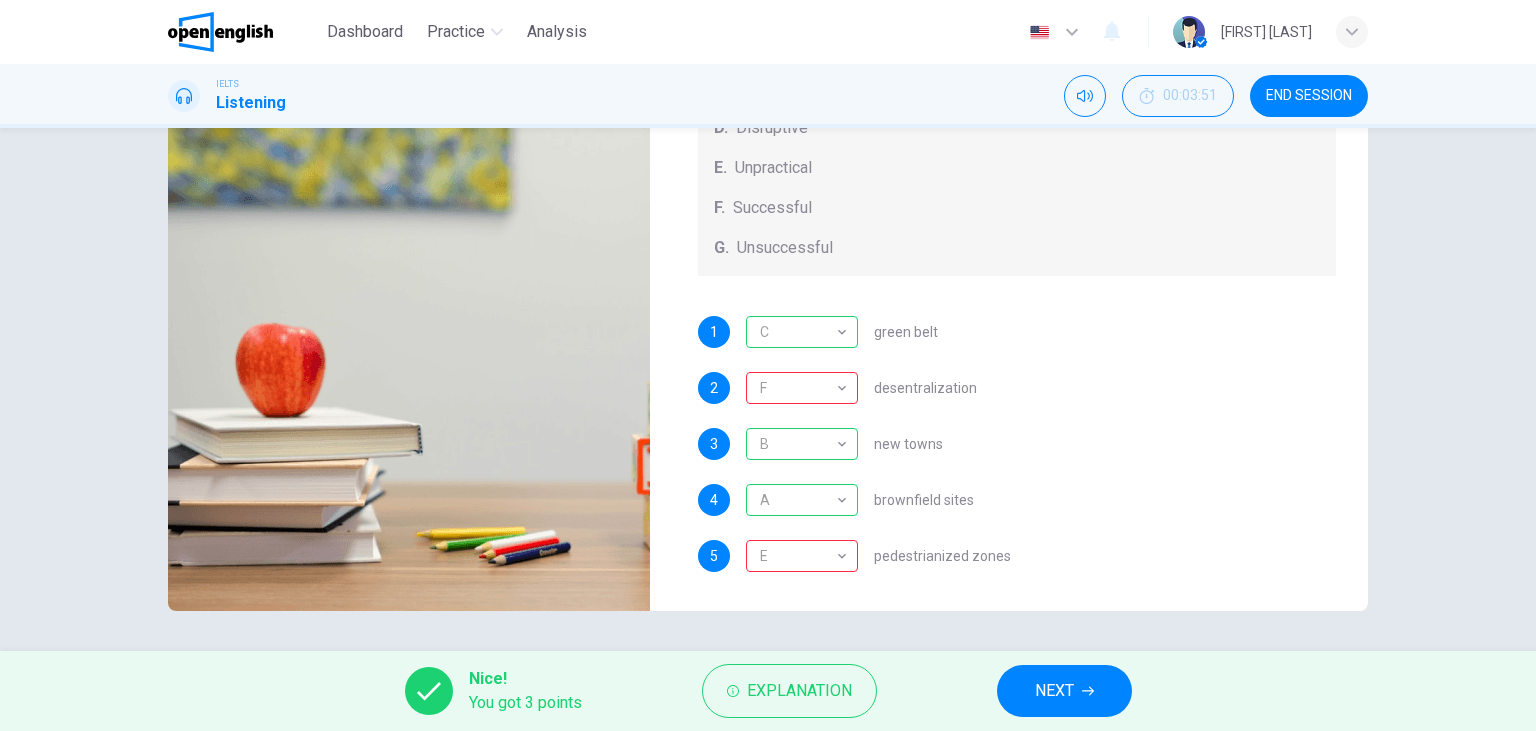 click on "NEXT" at bounding box center [1064, 691] 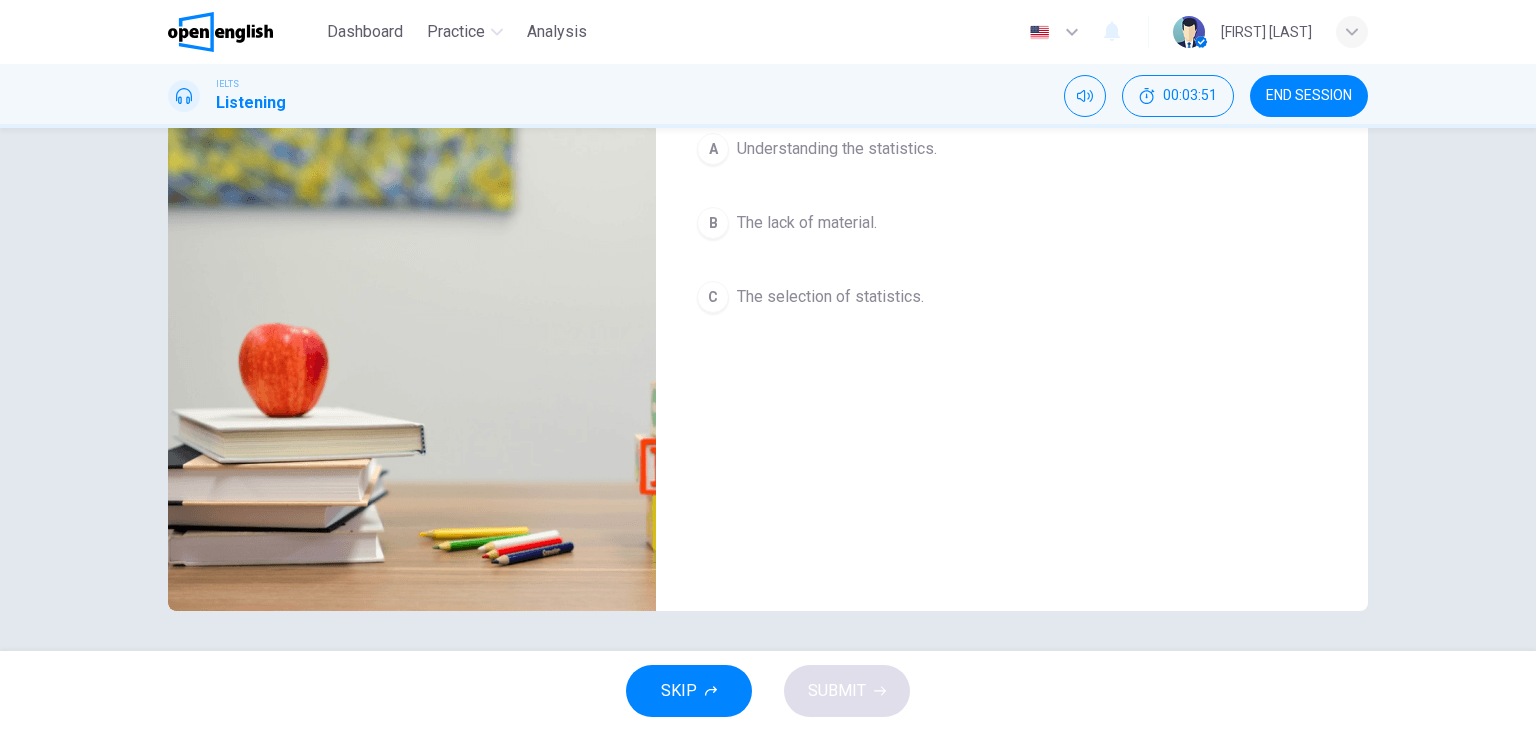 scroll, scrollTop: 0, scrollLeft: 0, axis: both 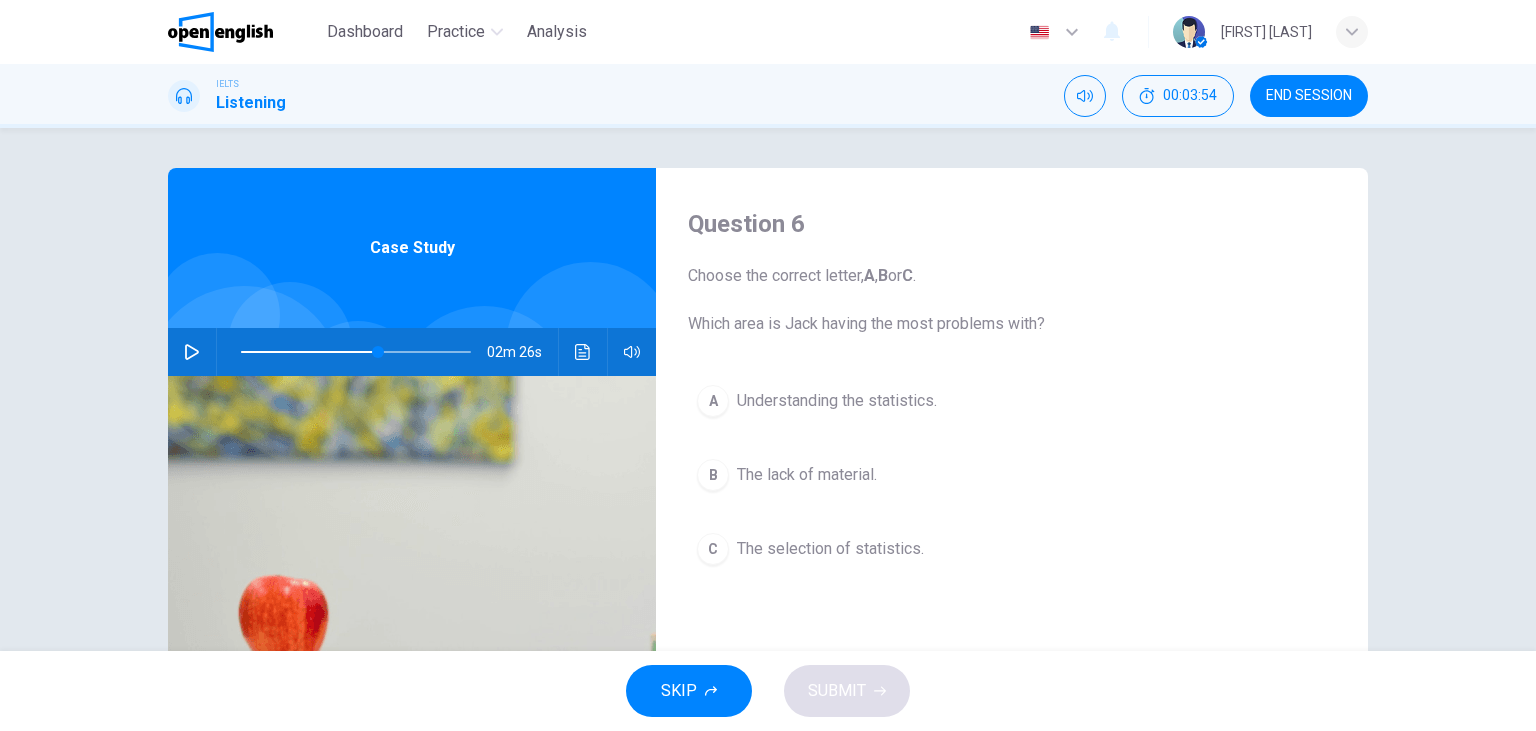 click at bounding box center [192, 352] 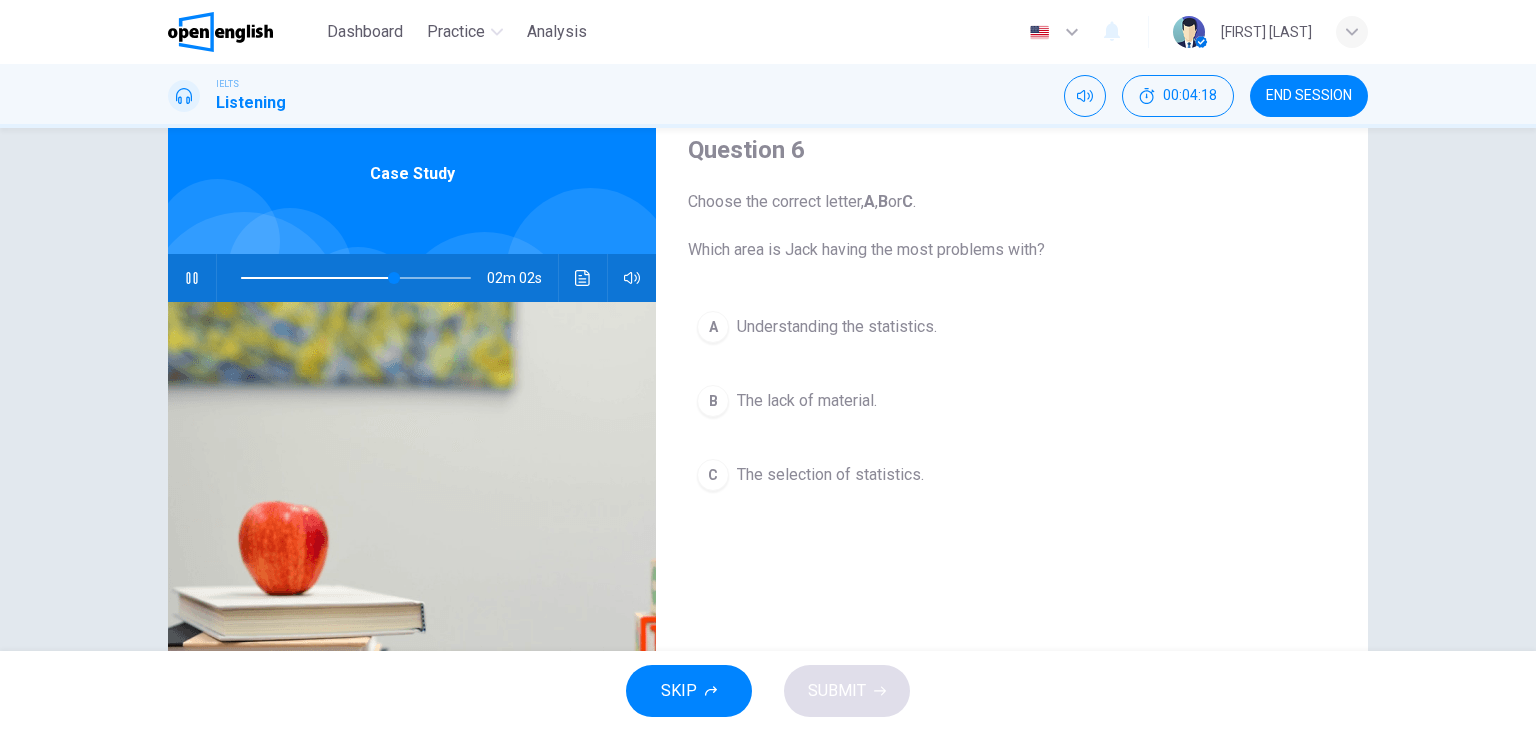 scroll, scrollTop: 115, scrollLeft: 0, axis: vertical 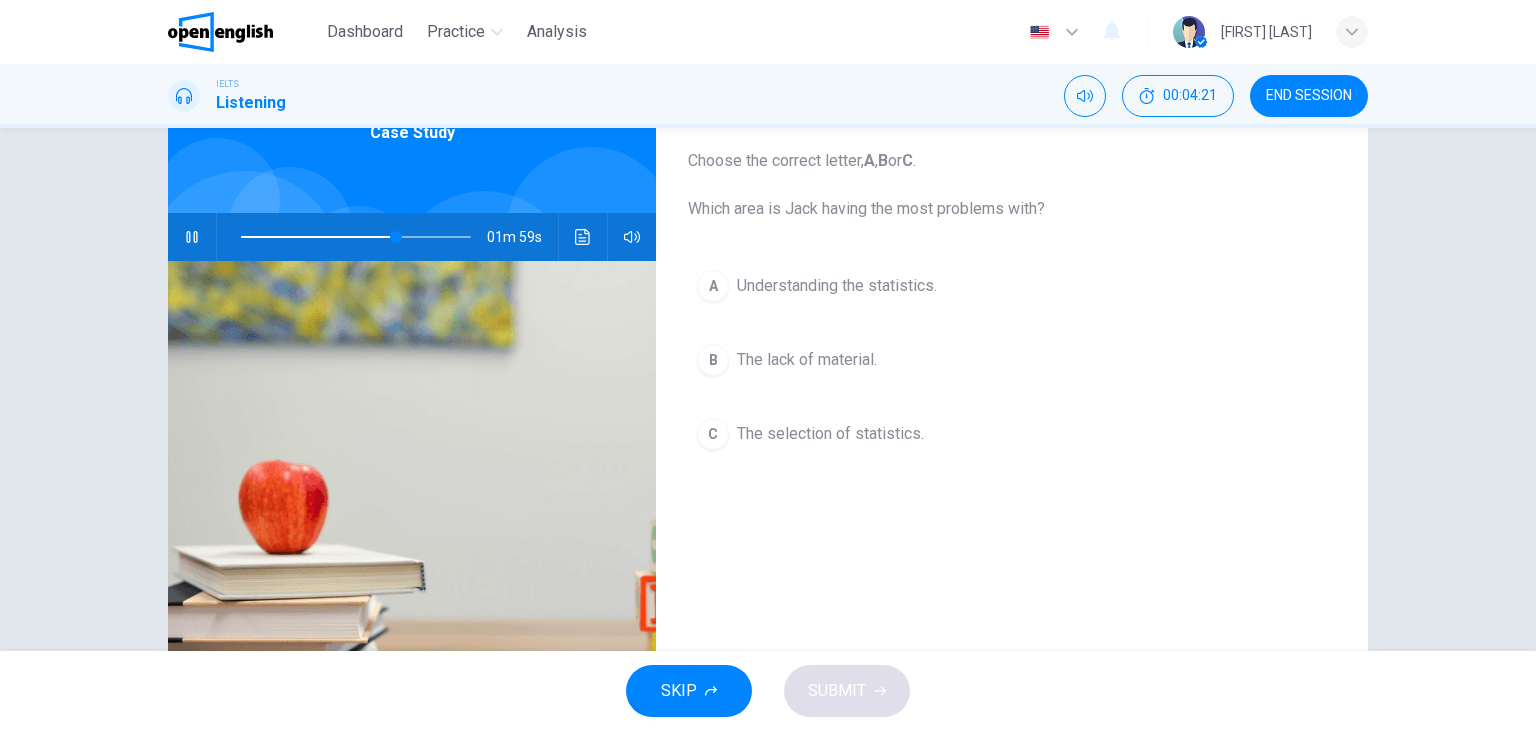 drag, startPoint x: 719, startPoint y: 422, endPoint x: 700, endPoint y: 422, distance: 19 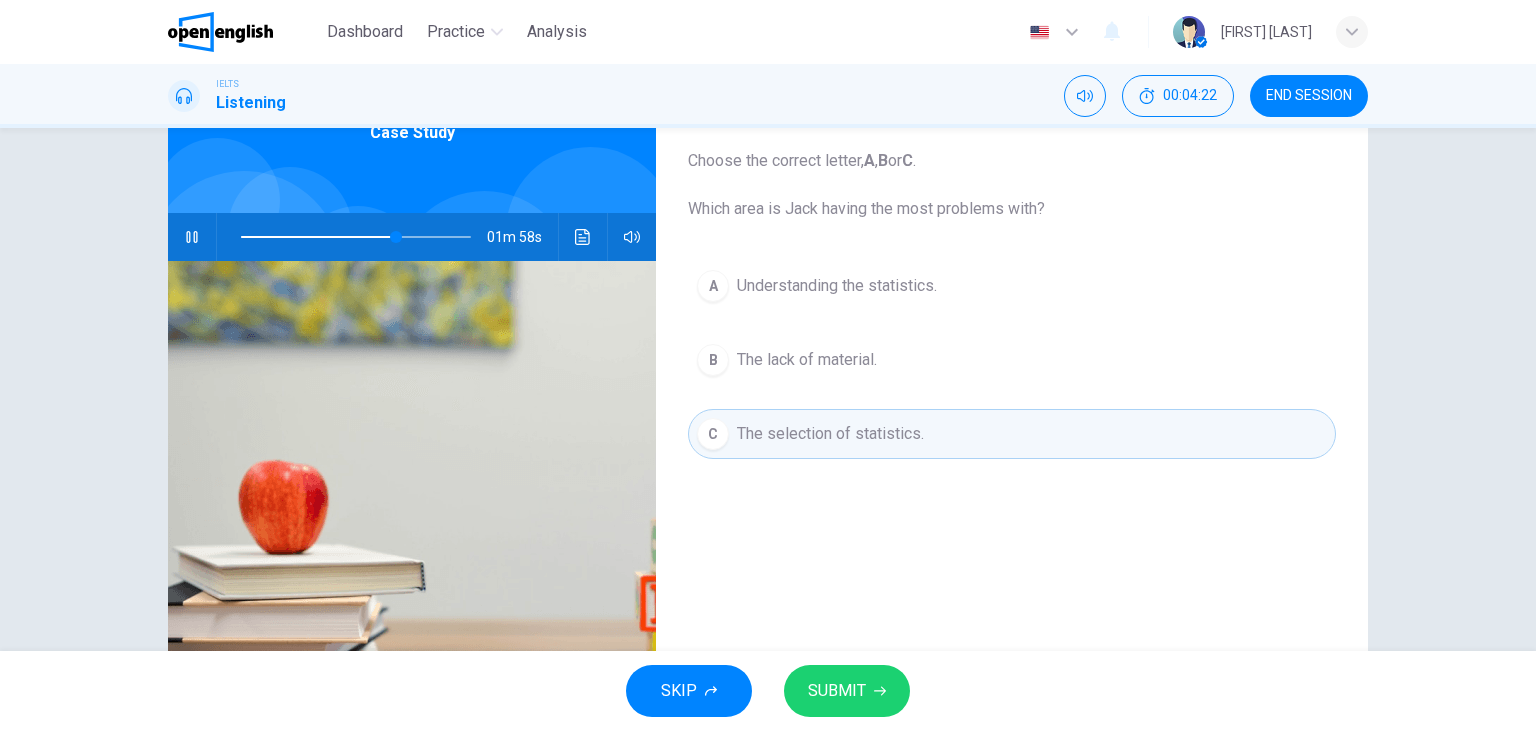 click on "SUBMIT" at bounding box center (837, 691) 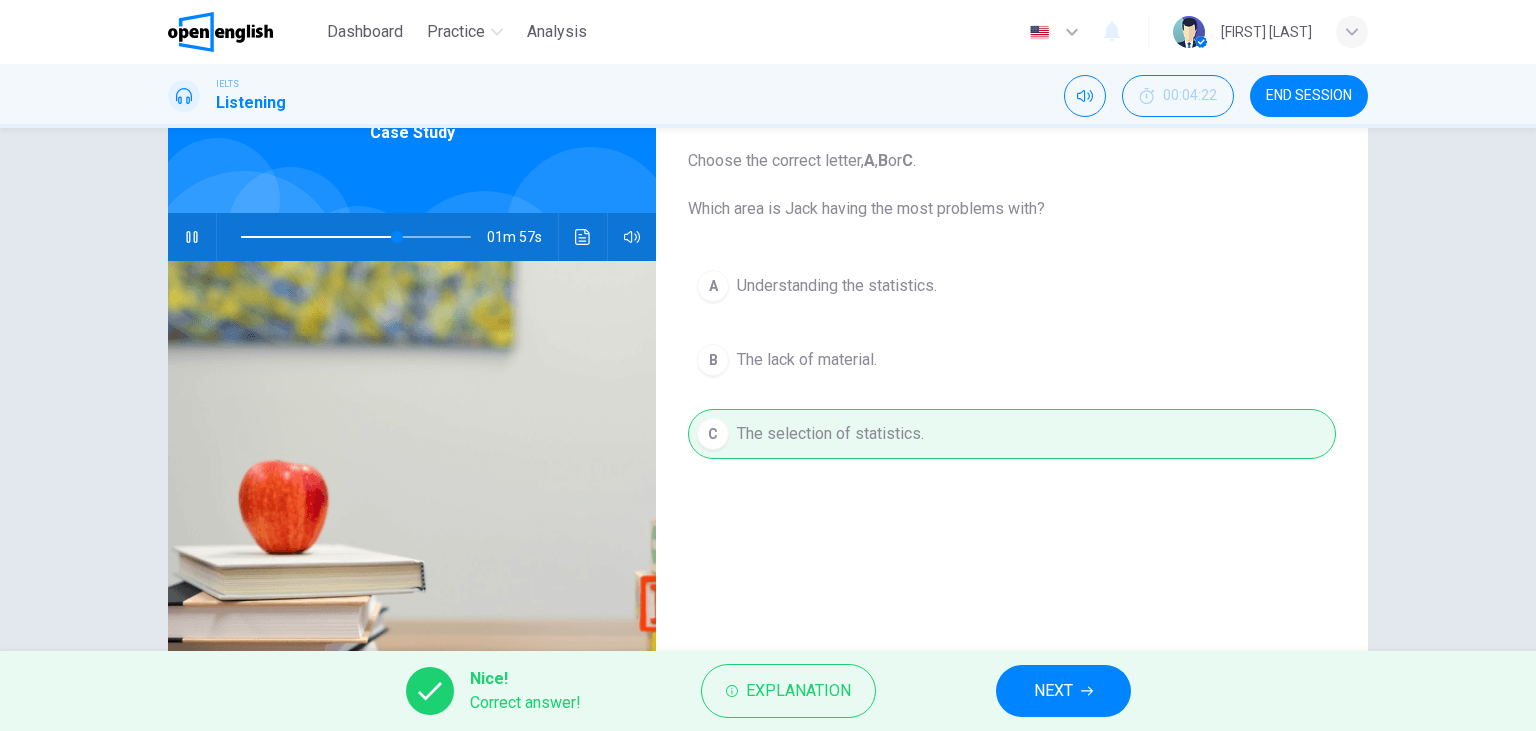click on "NEXT" at bounding box center (1053, 691) 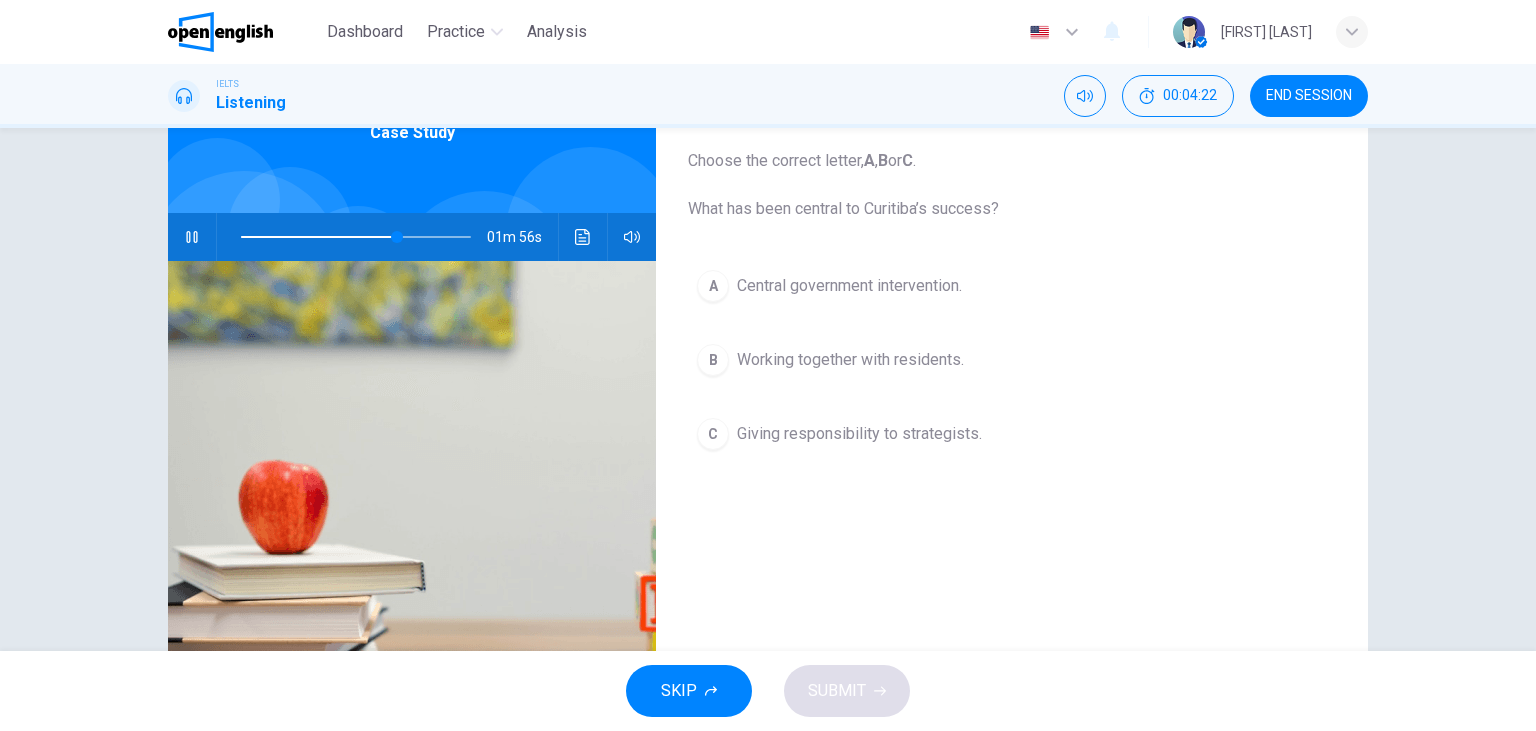 scroll, scrollTop: 0, scrollLeft: 0, axis: both 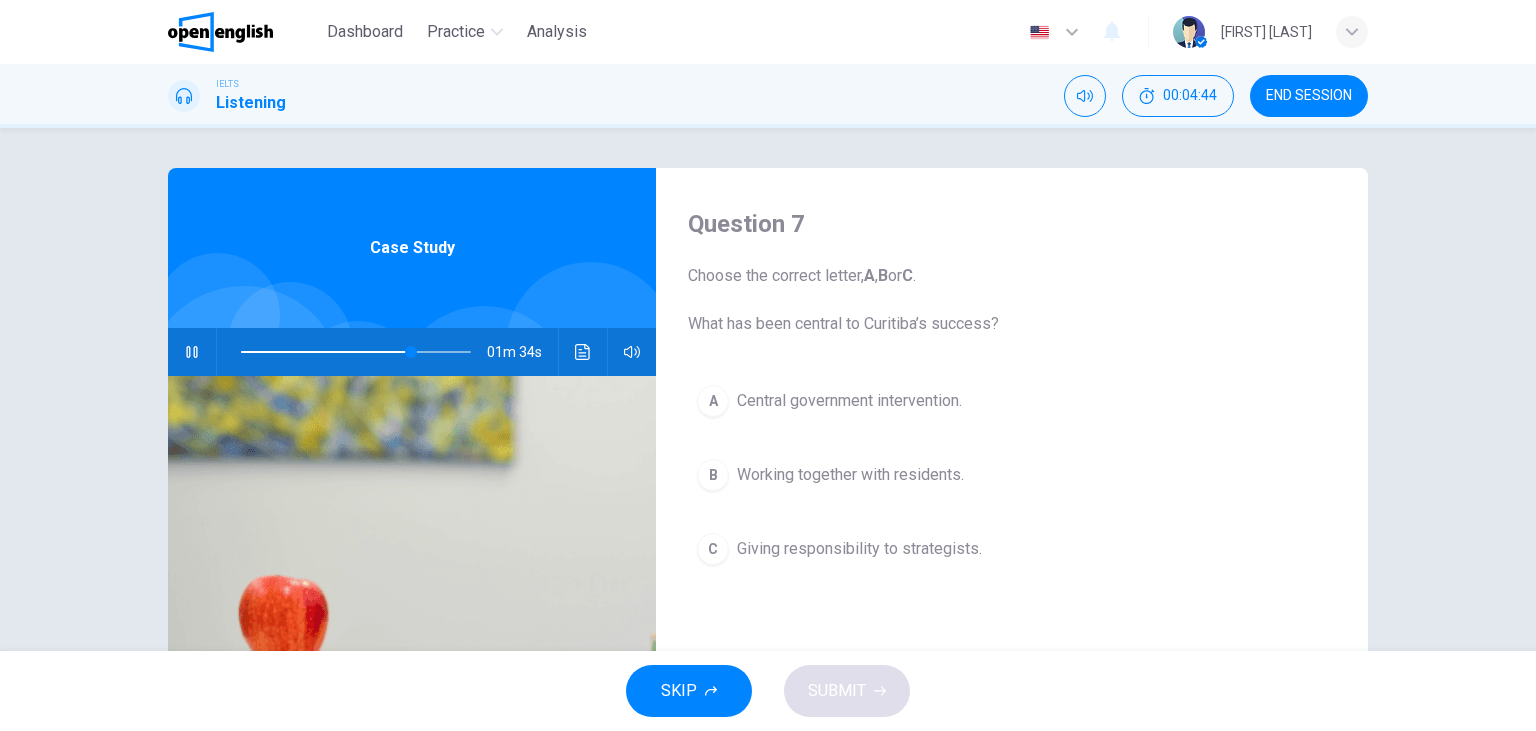 click on "B" at bounding box center (713, 475) 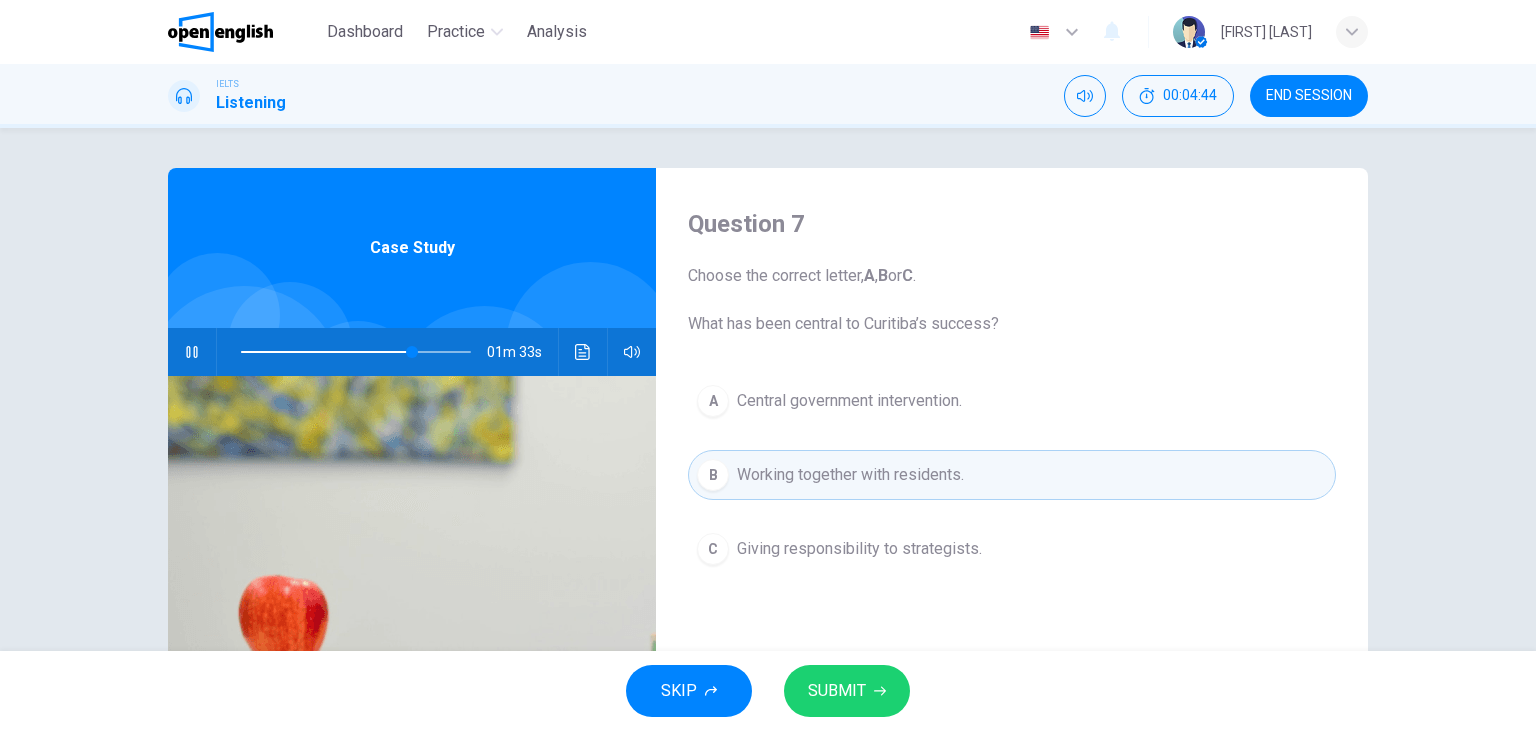 click on "SUBMIT" at bounding box center (837, 691) 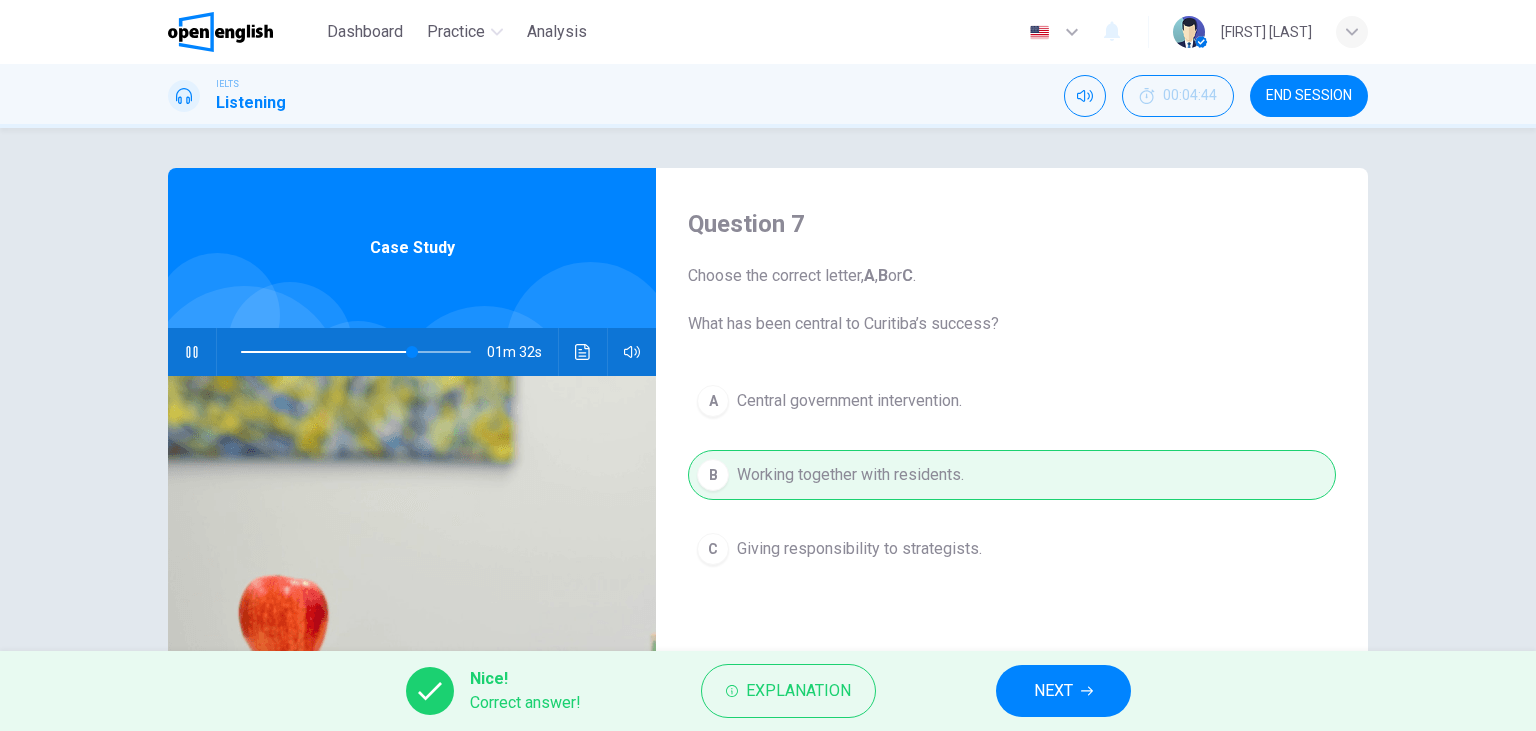 click on "NEXT" at bounding box center (1053, 691) 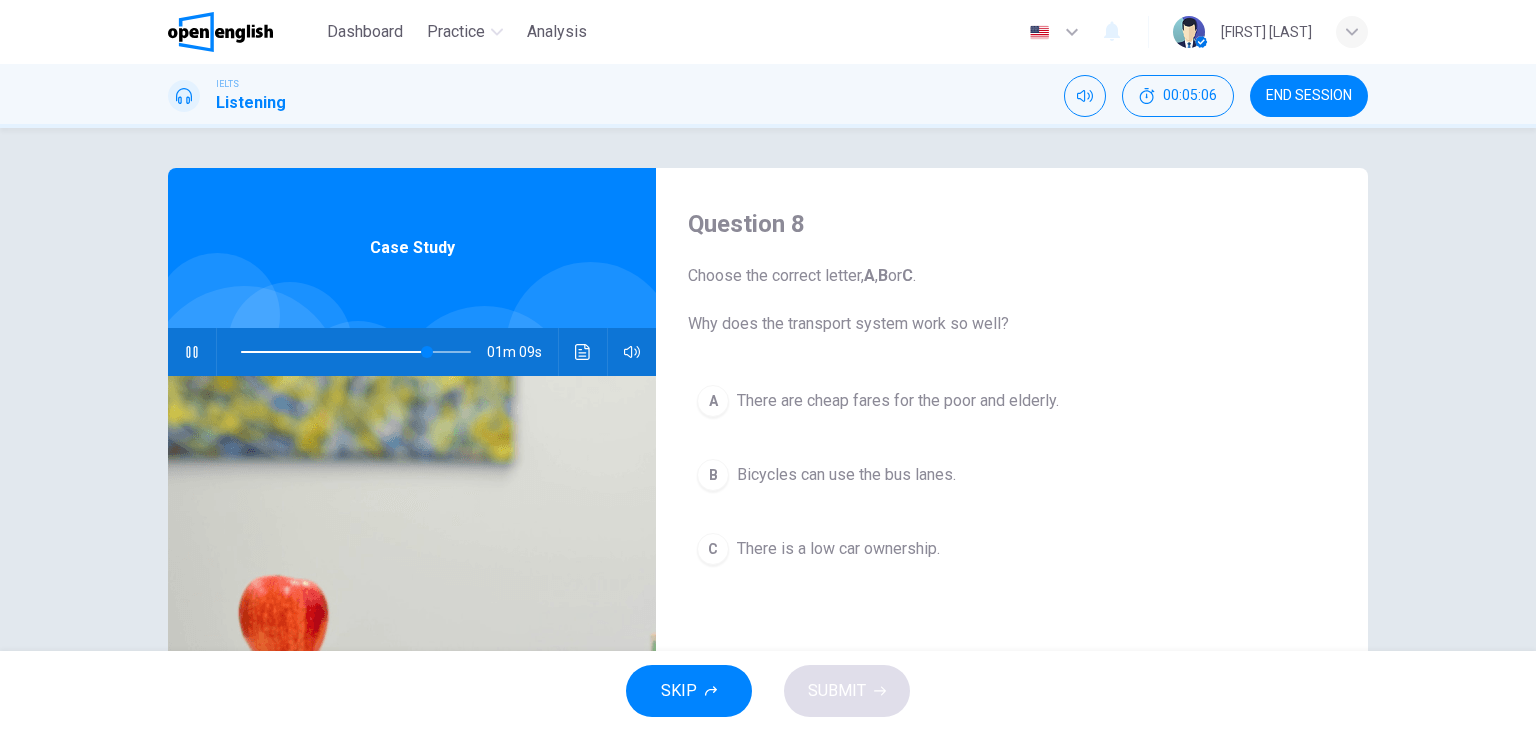 click on "There are cheap fares for the poor and elderly." at bounding box center (898, 401) 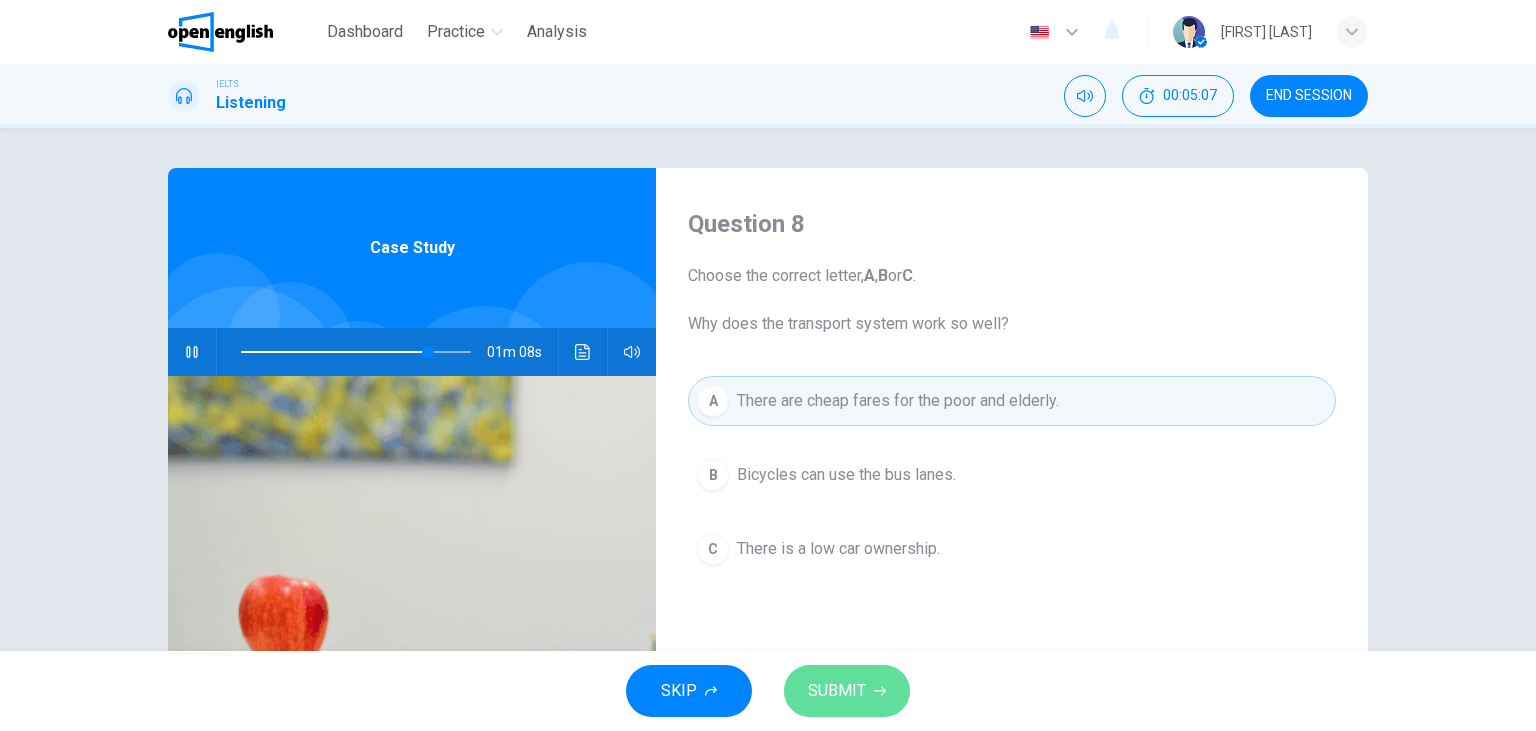 click on "SUBMIT" at bounding box center [837, 691] 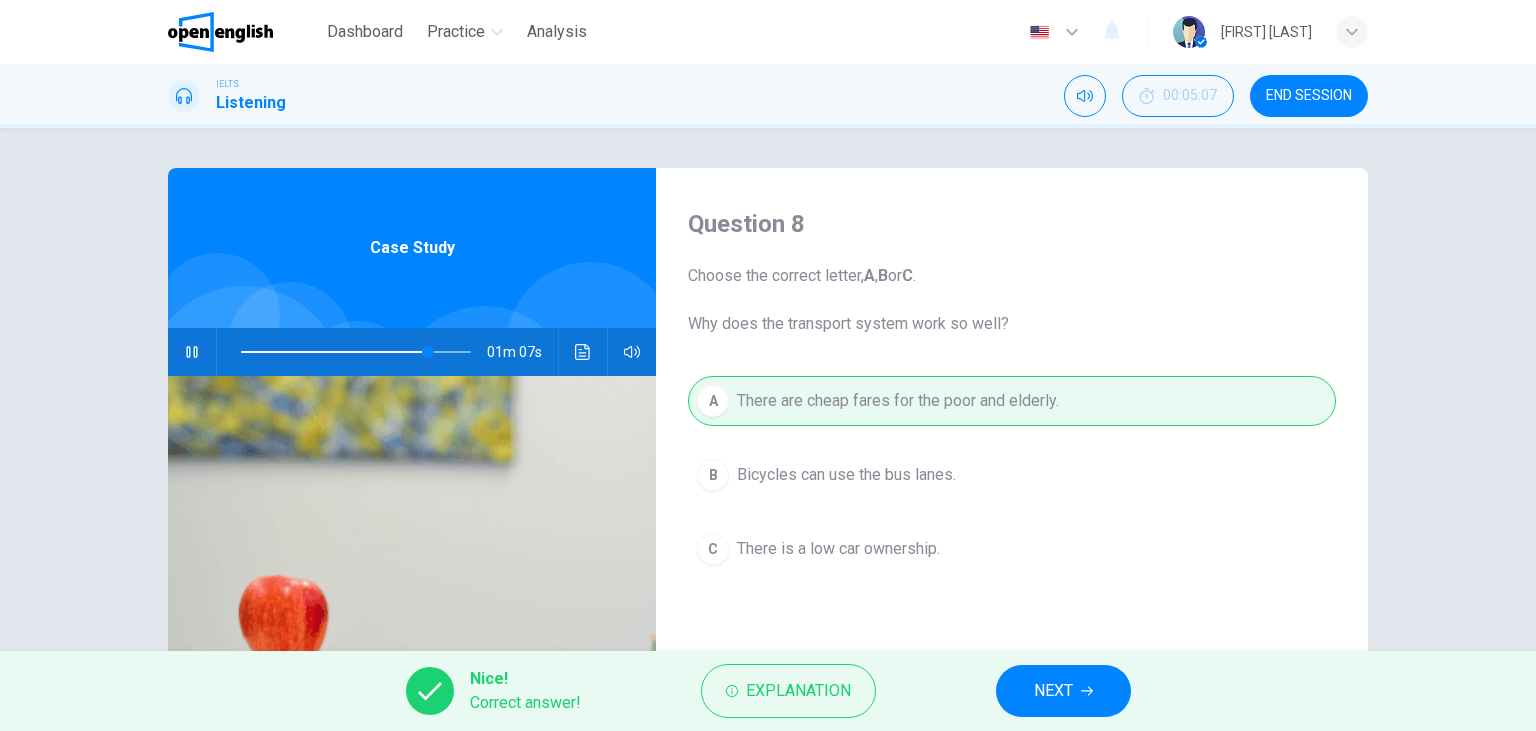 click on "NEXT" at bounding box center (1063, 691) 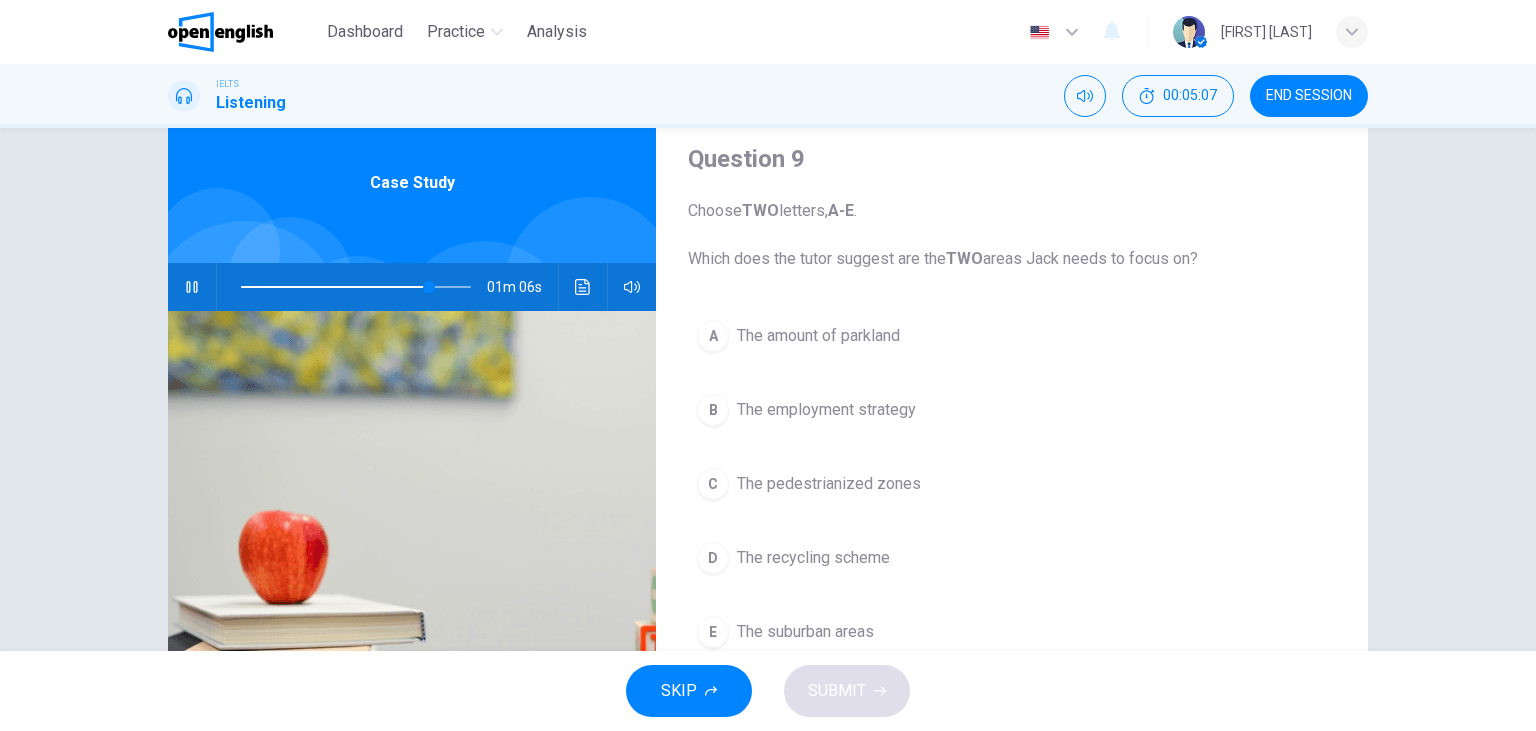 scroll, scrollTop: 115, scrollLeft: 0, axis: vertical 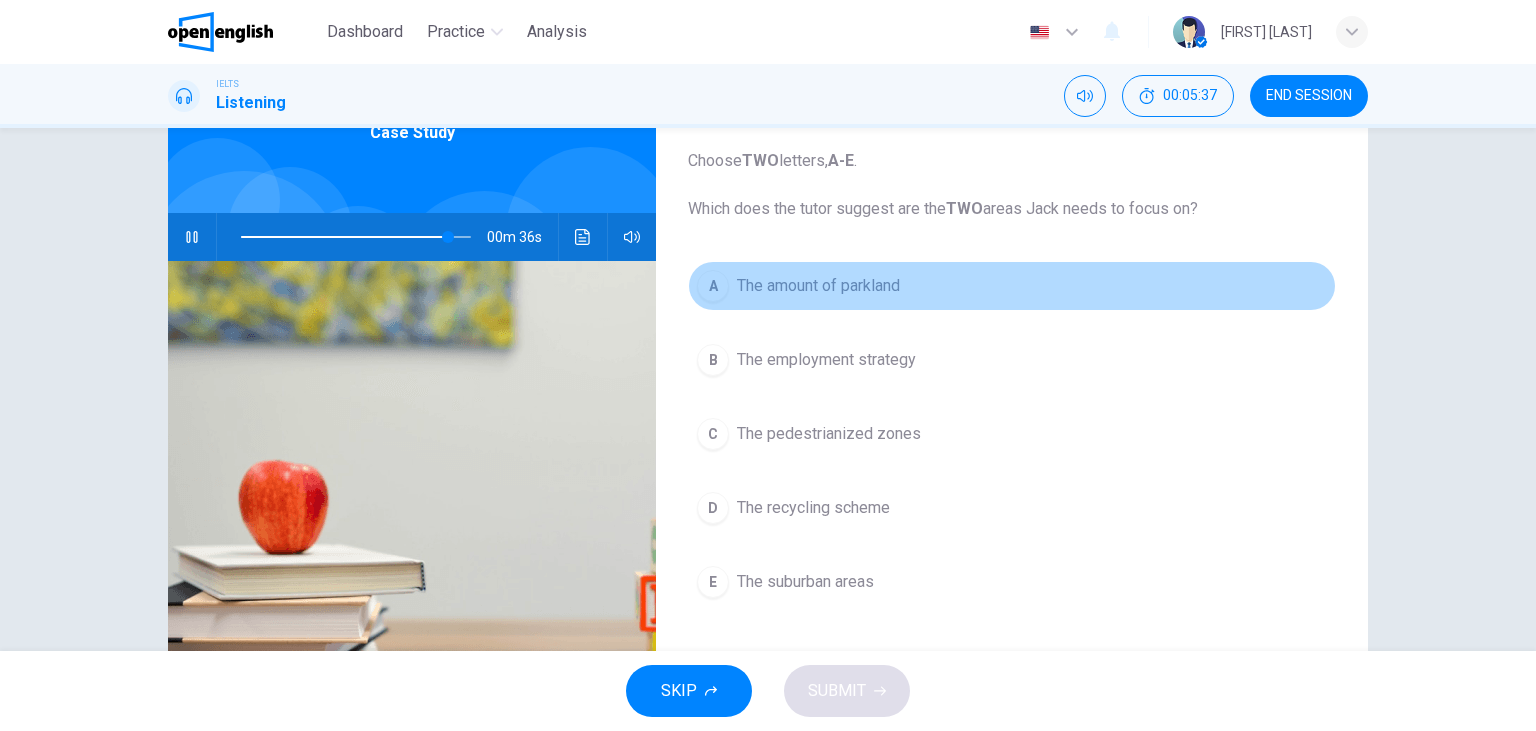click on "The amount of parkland" at bounding box center (818, 286) 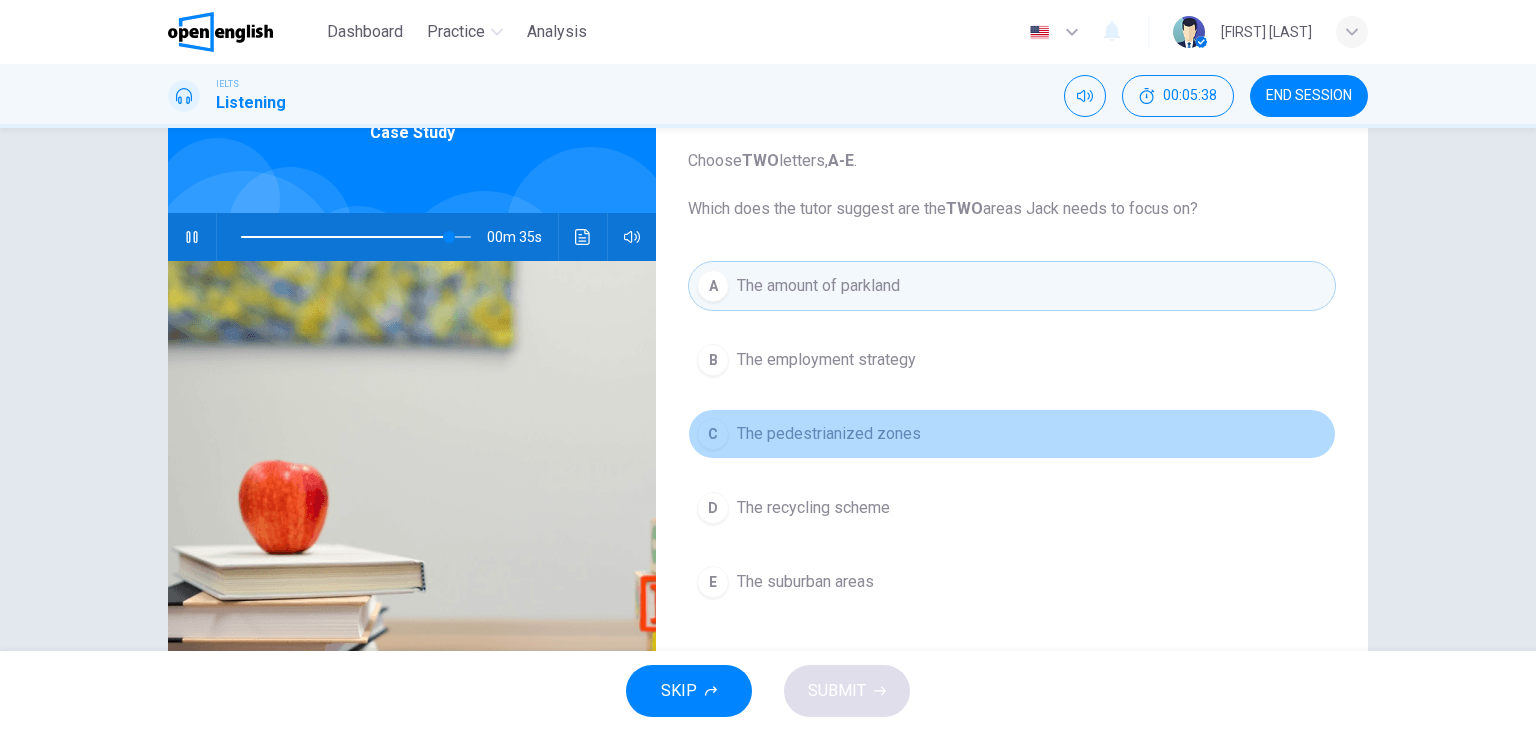 click on "The pedestrianized zones" at bounding box center [829, 434] 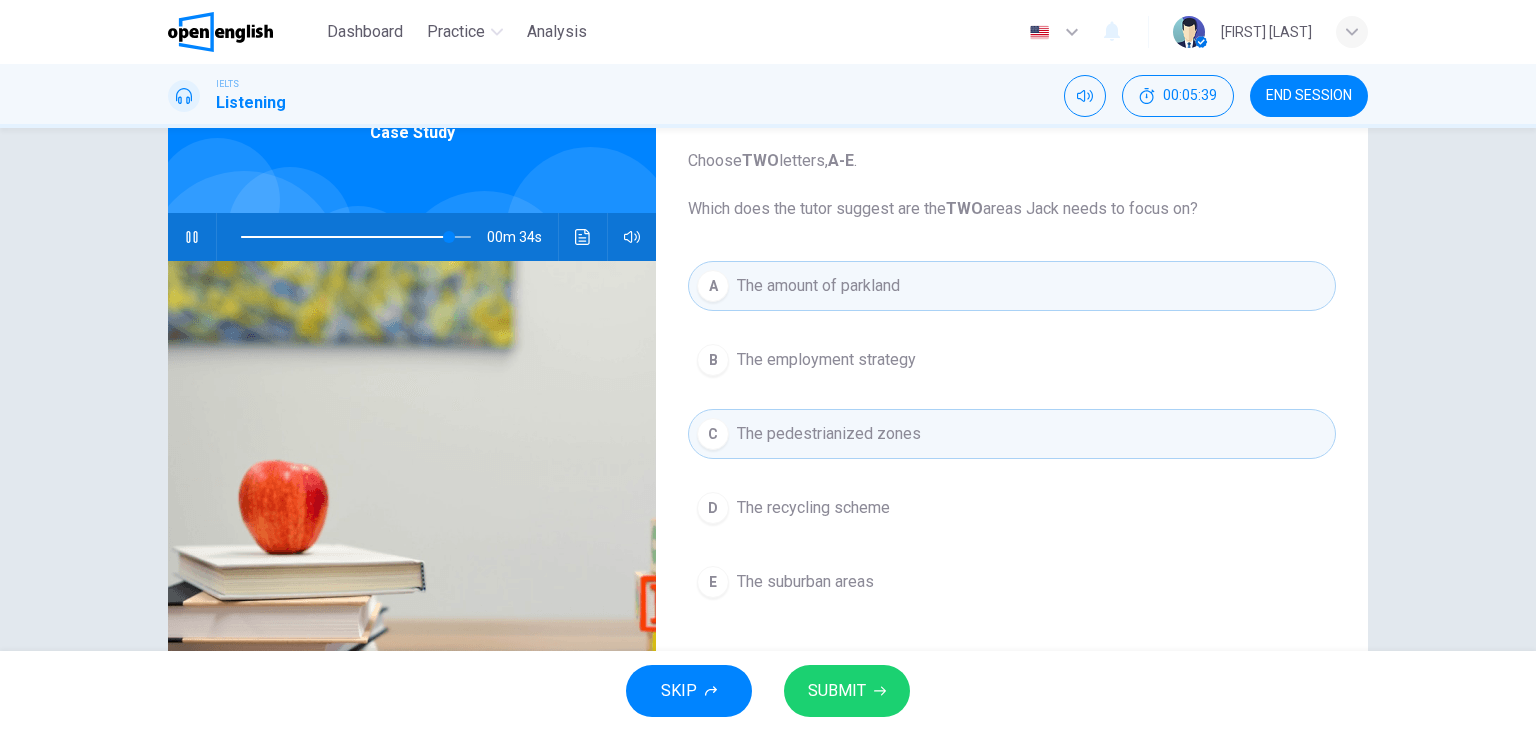 click on "SUBMIT" at bounding box center [837, 691] 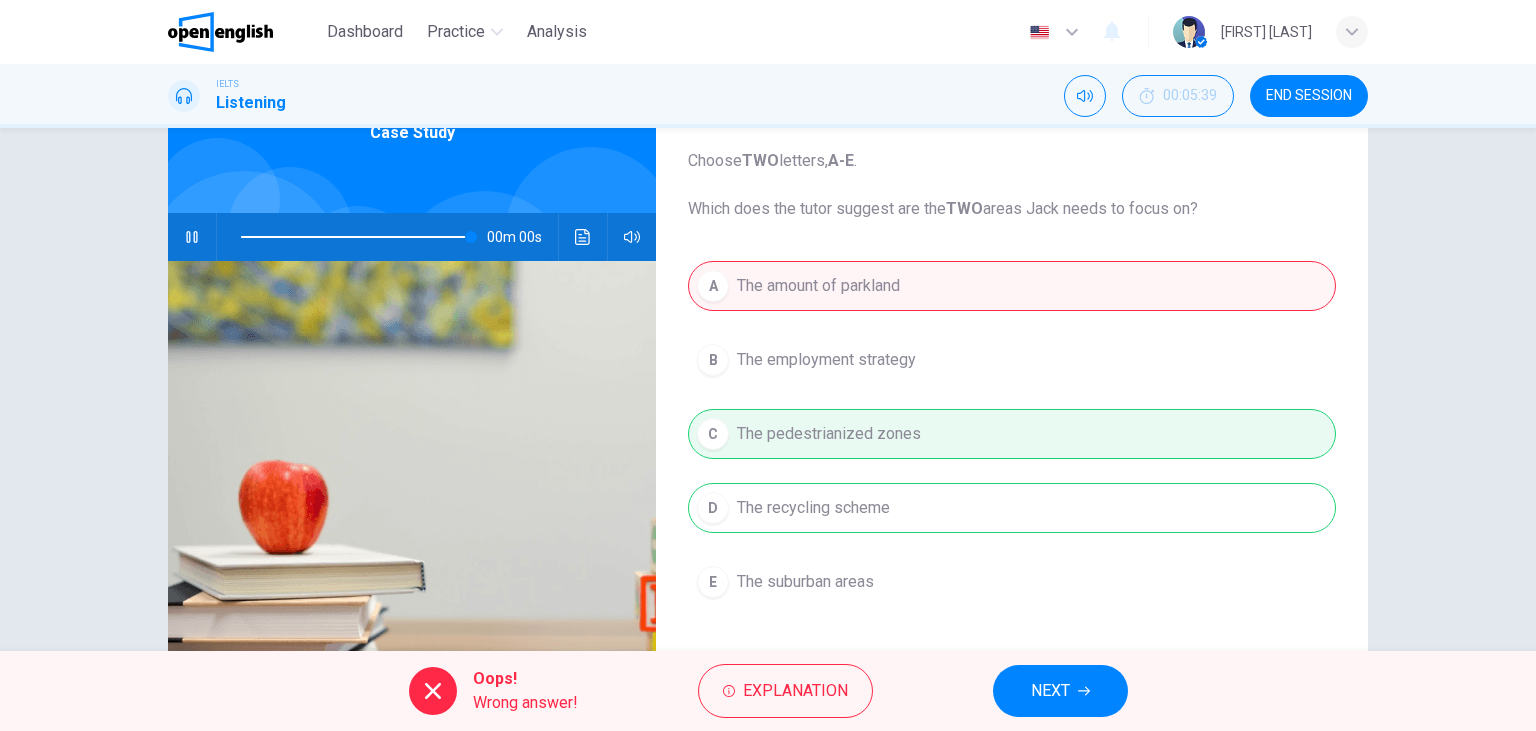 type on "*" 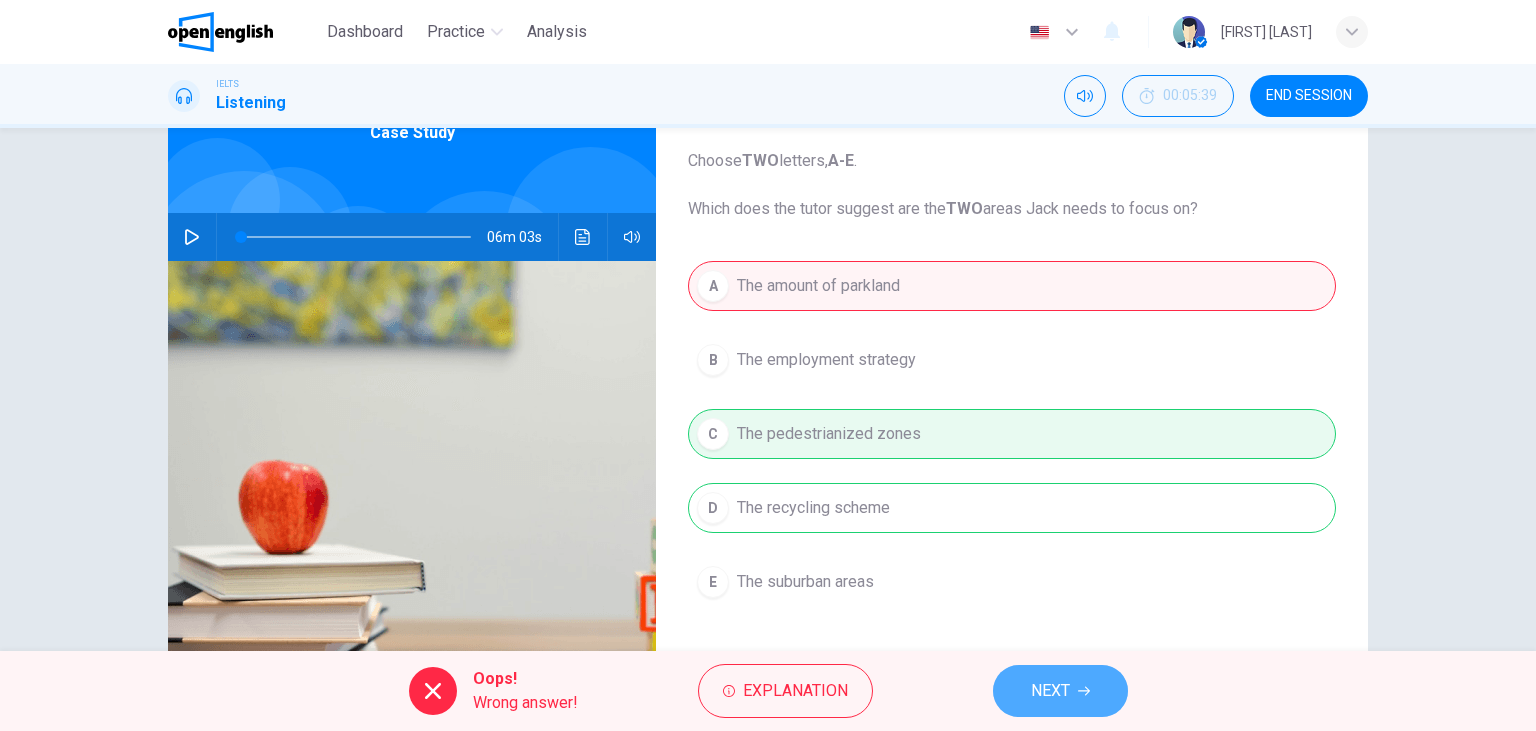 click on "NEXT" at bounding box center [1050, 691] 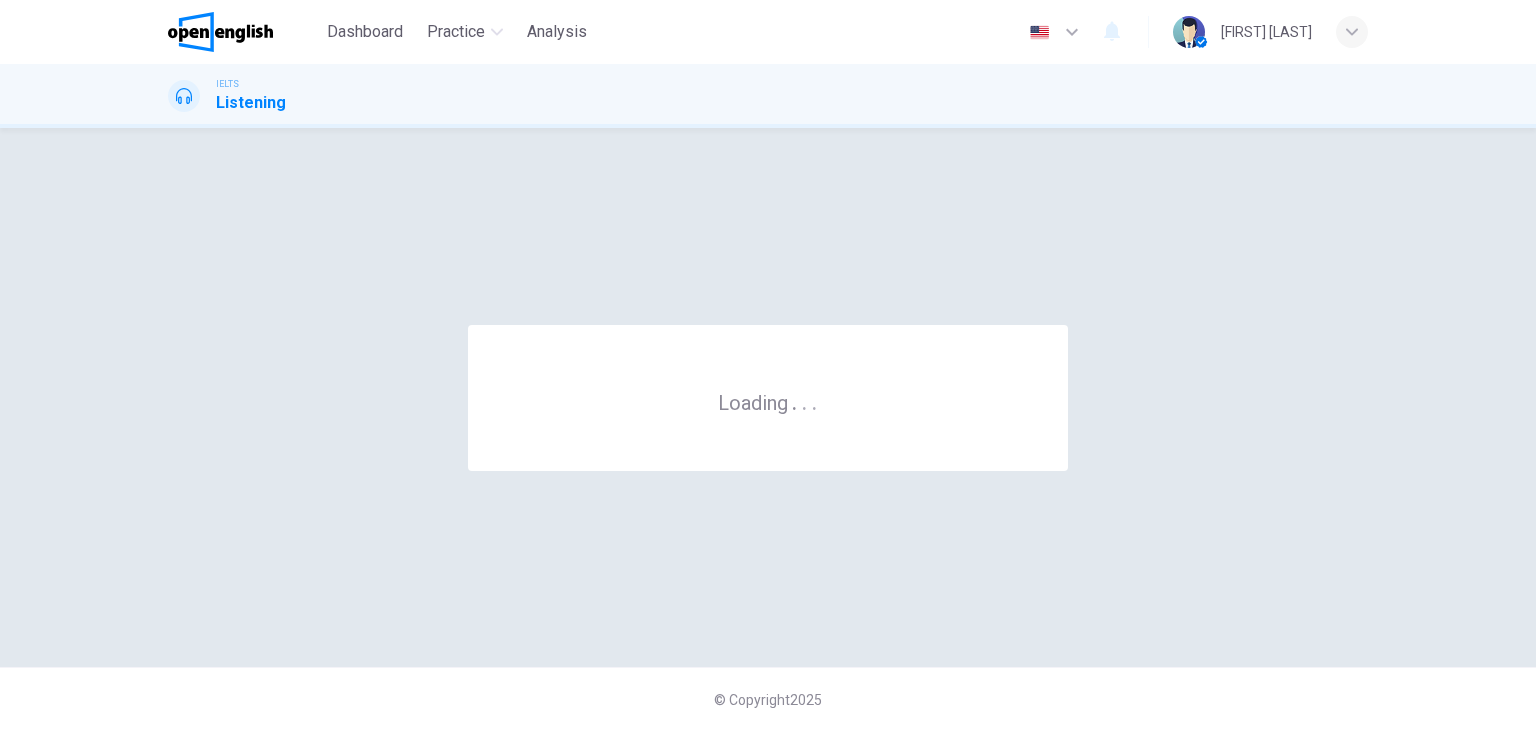 scroll, scrollTop: 0, scrollLeft: 0, axis: both 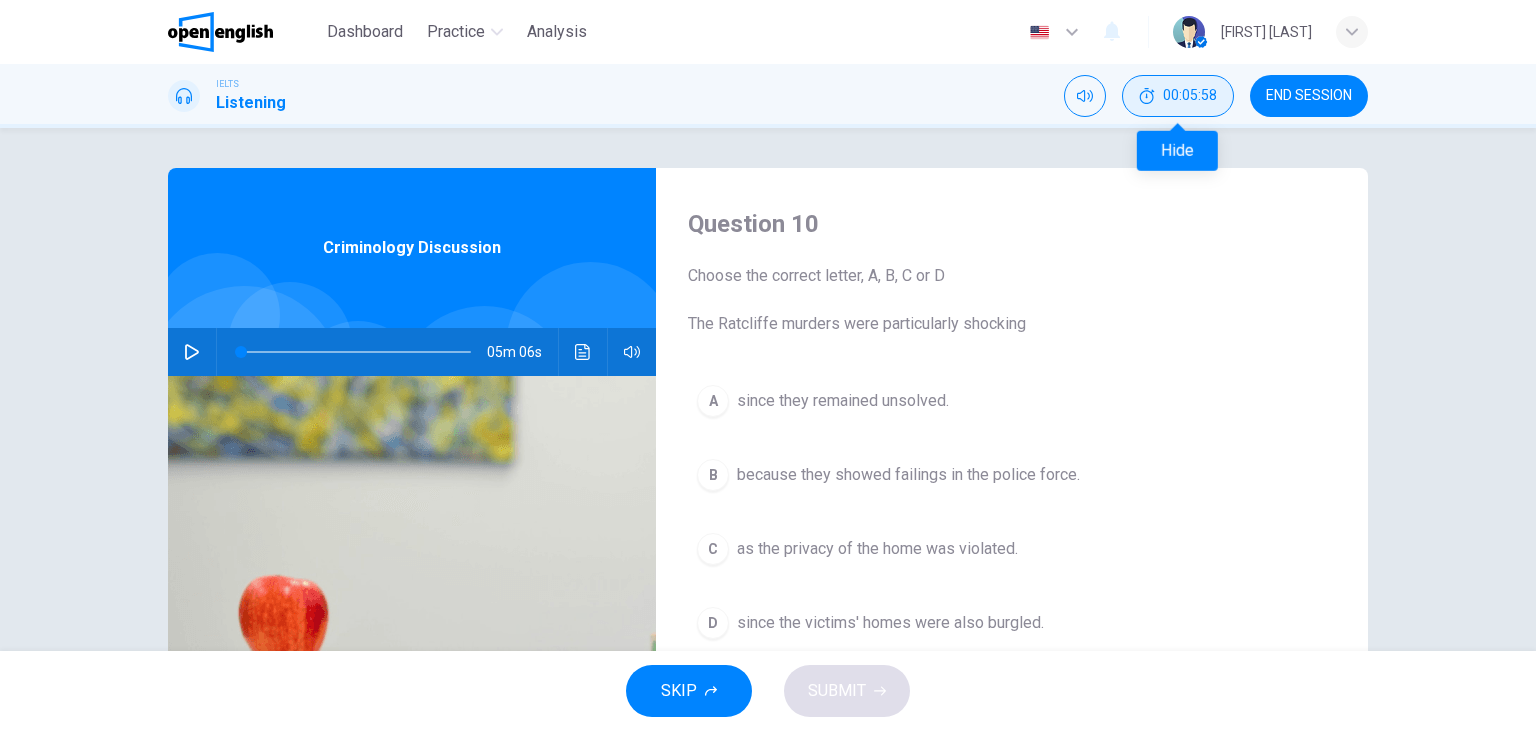click on "Hide" at bounding box center (1177, 144) 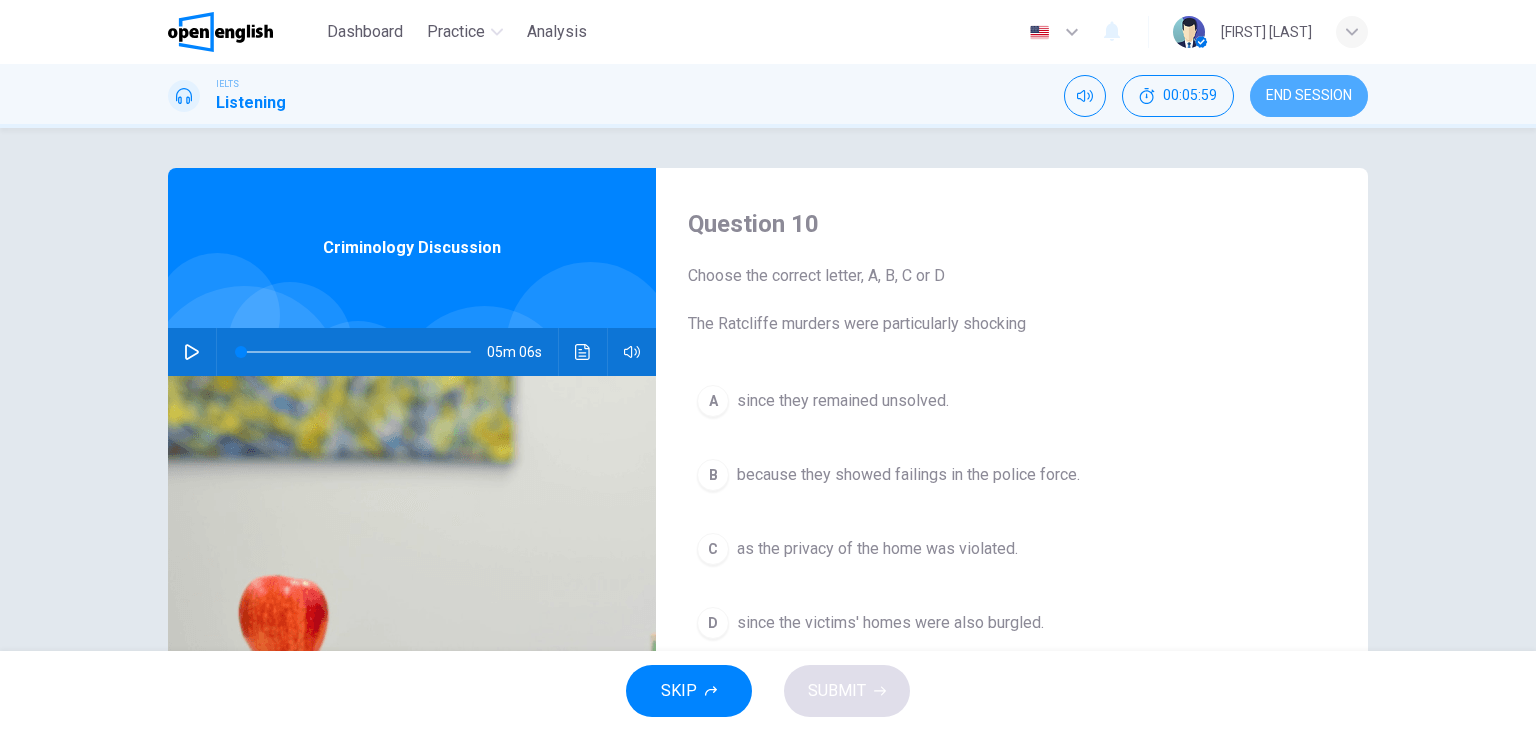click on "END SESSION" at bounding box center [1309, 96] 